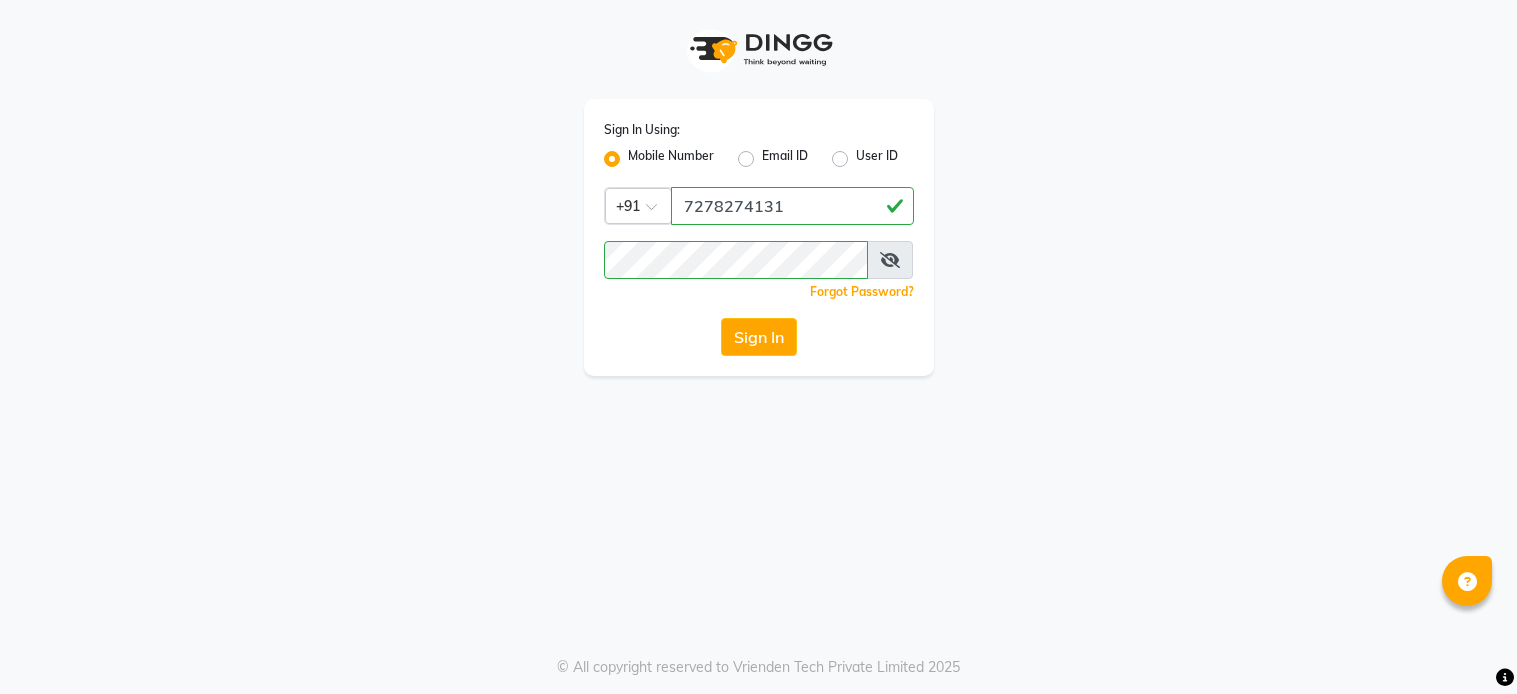 scroll, scrollTop: 0, scrollLeft: 0, axis: both 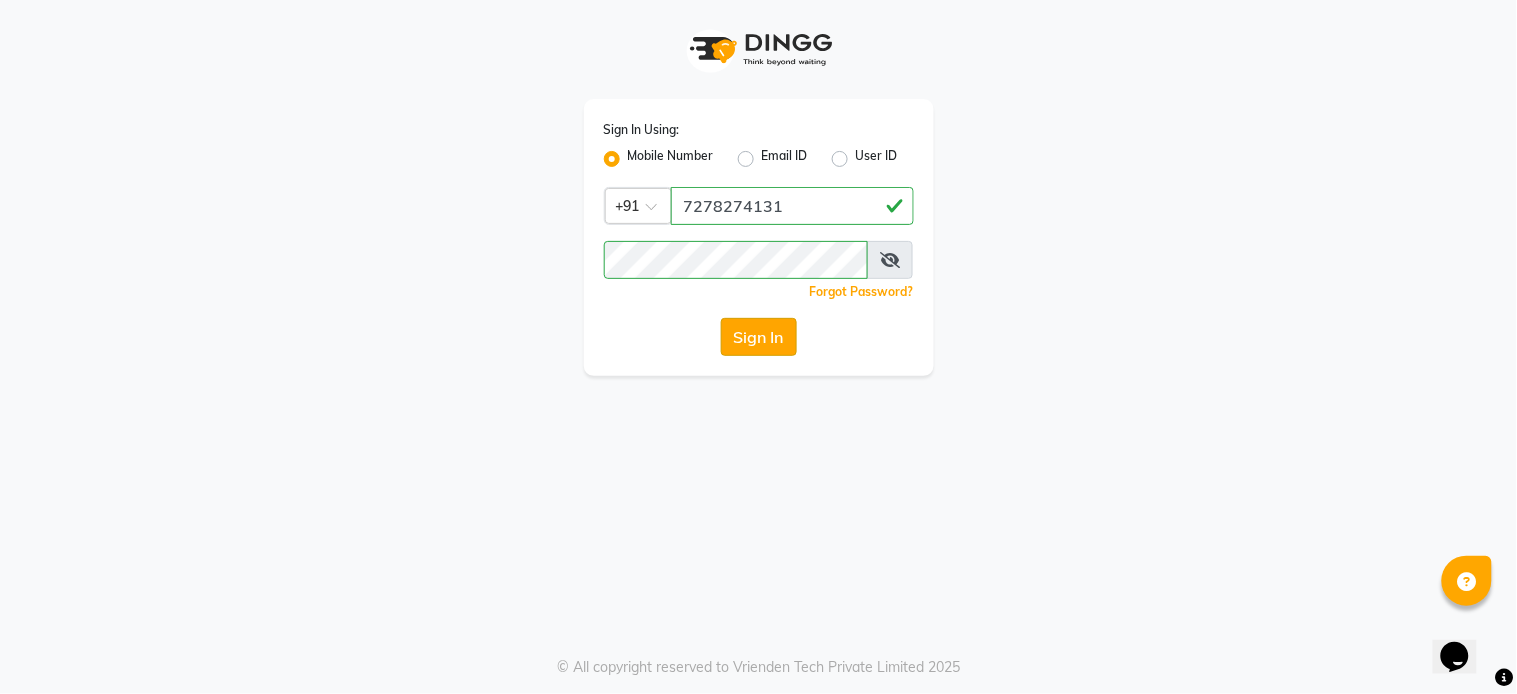 click on "Sign In" 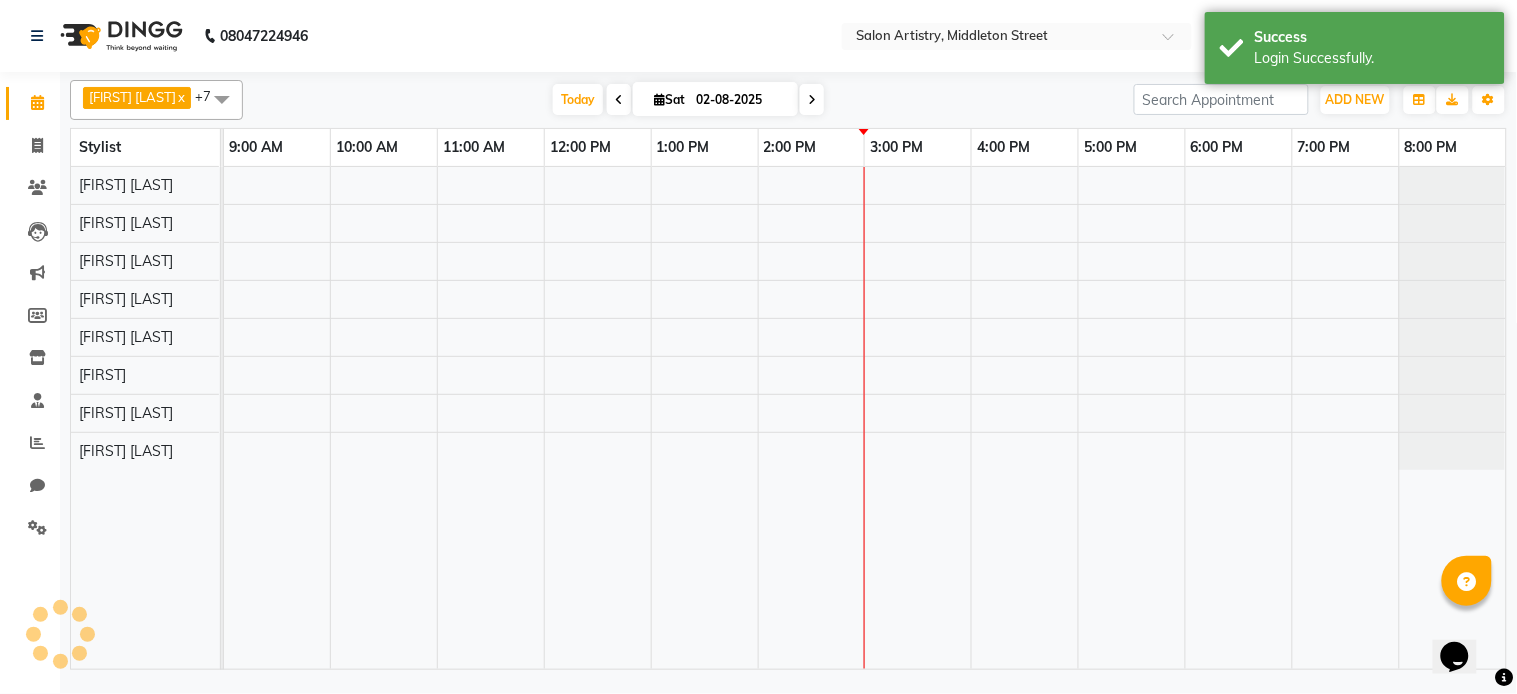 select on "en" 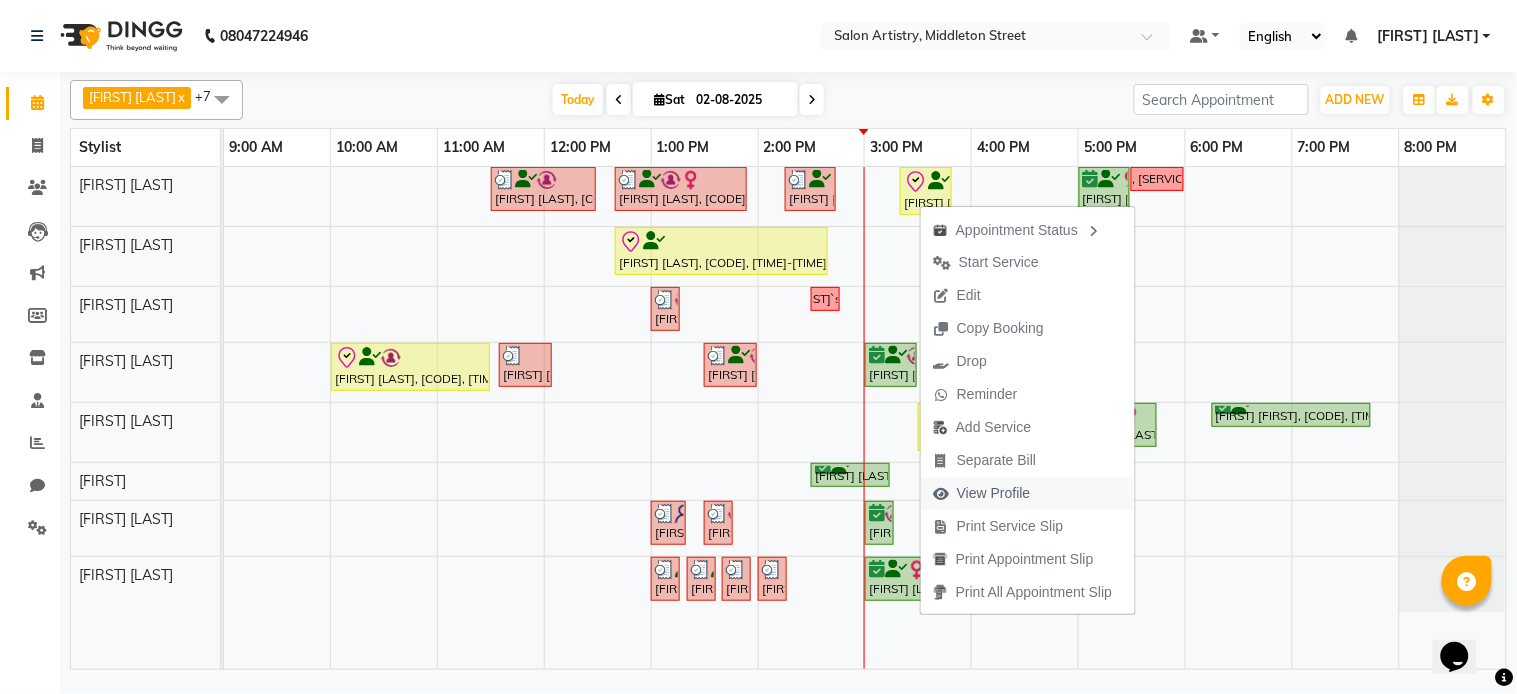 click on "View Profile" at bounding box center [994, 493] 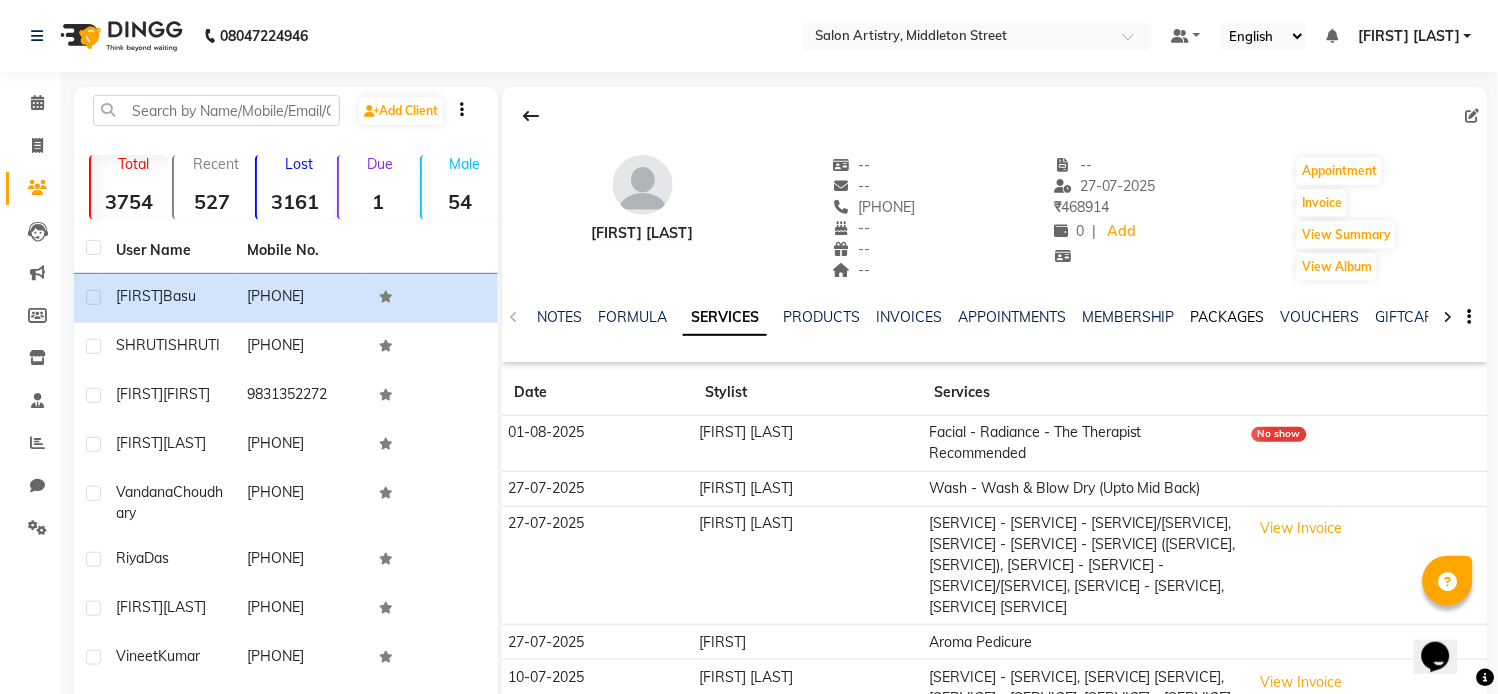 click on "PACKAGES" 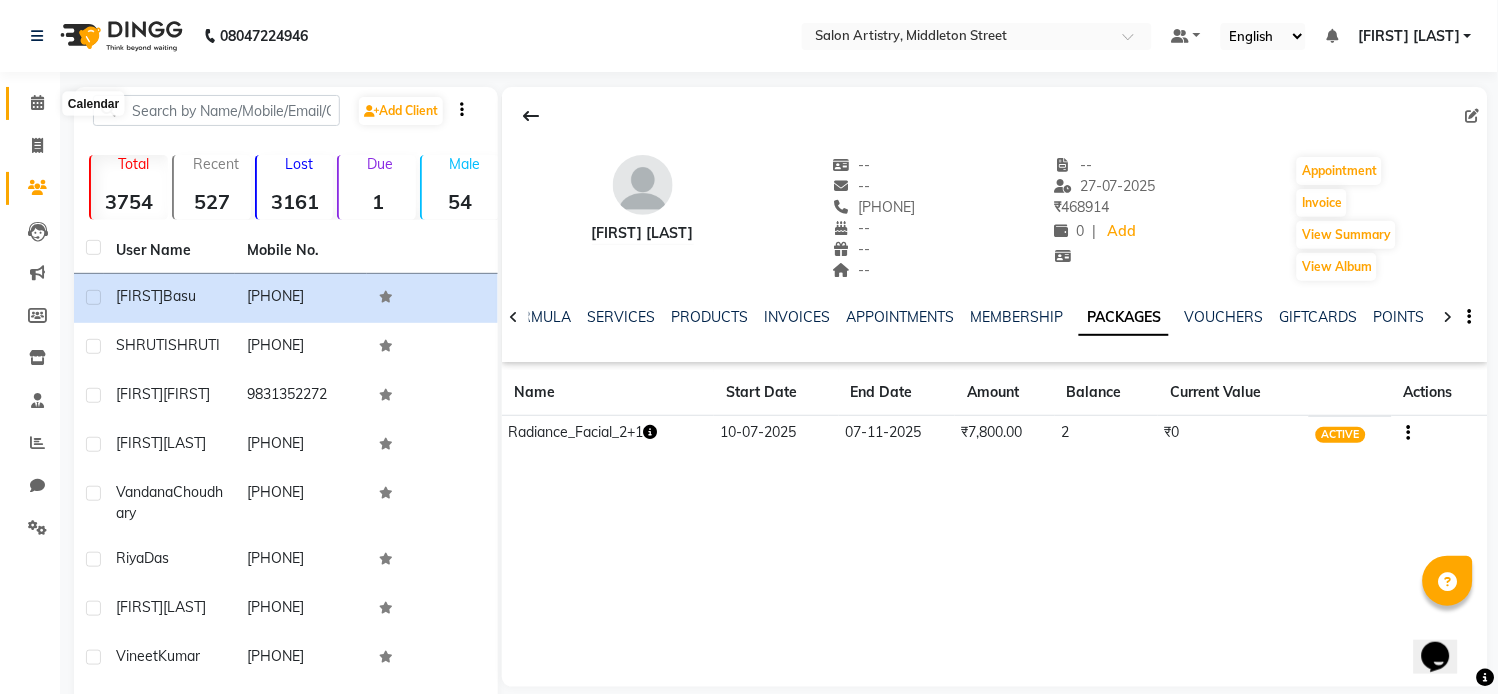 click 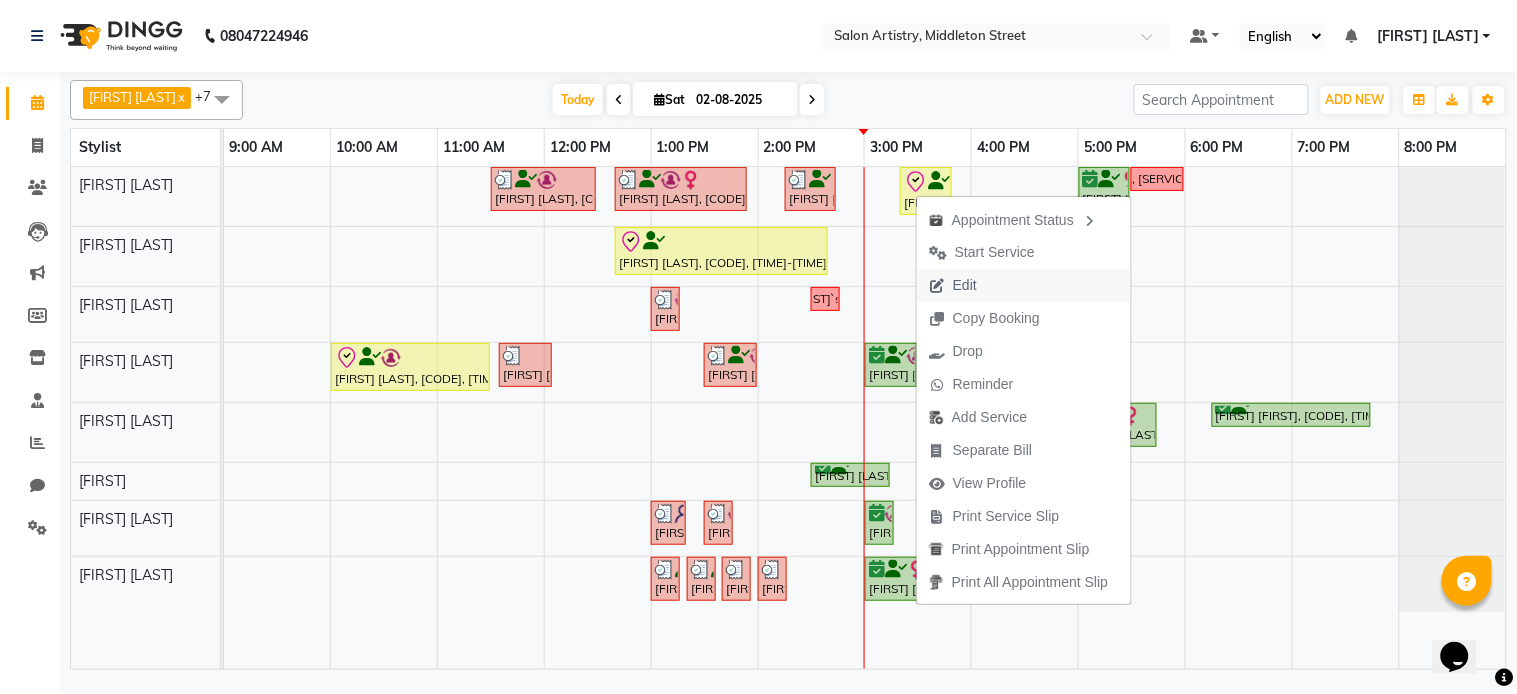 click on "Edit" at bounding box center [953, 285] 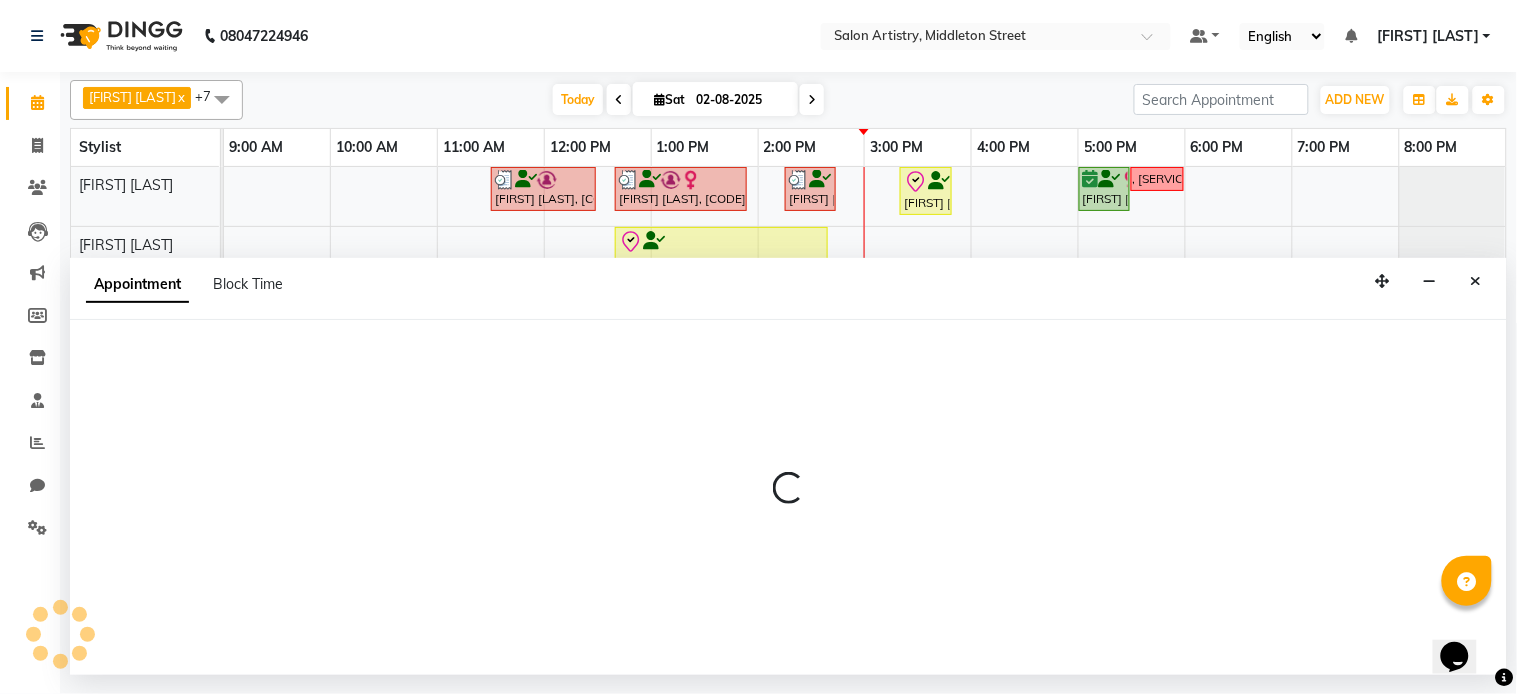 select on "tentative" 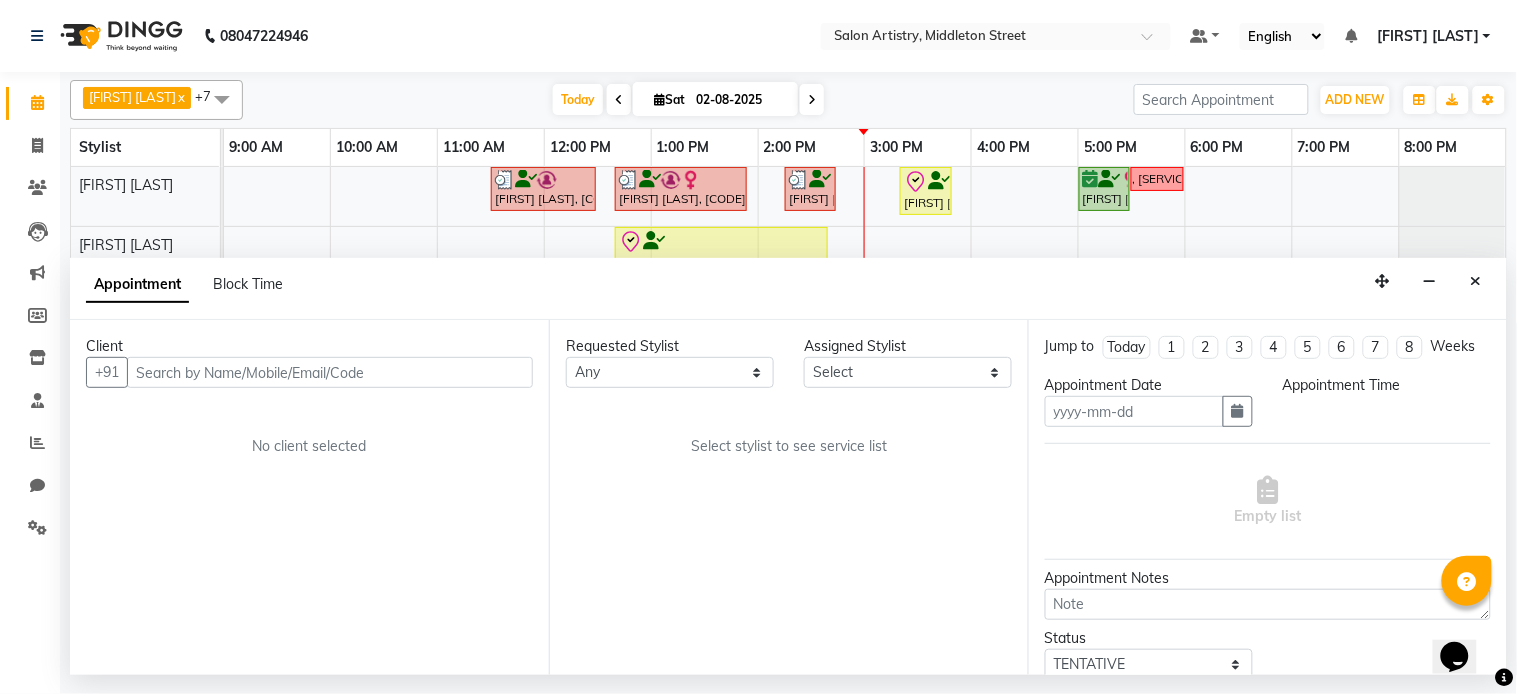 type on "02-08-2025" 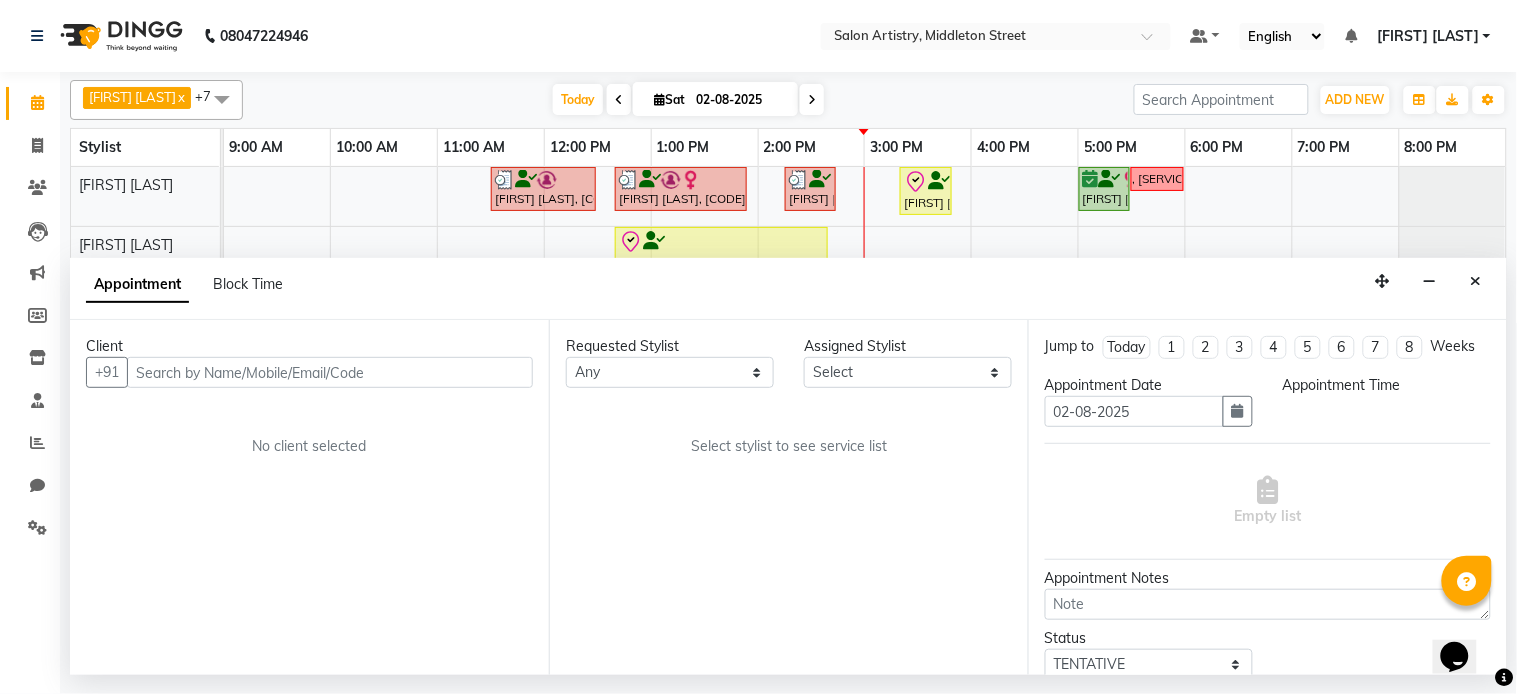 select on "check-in" 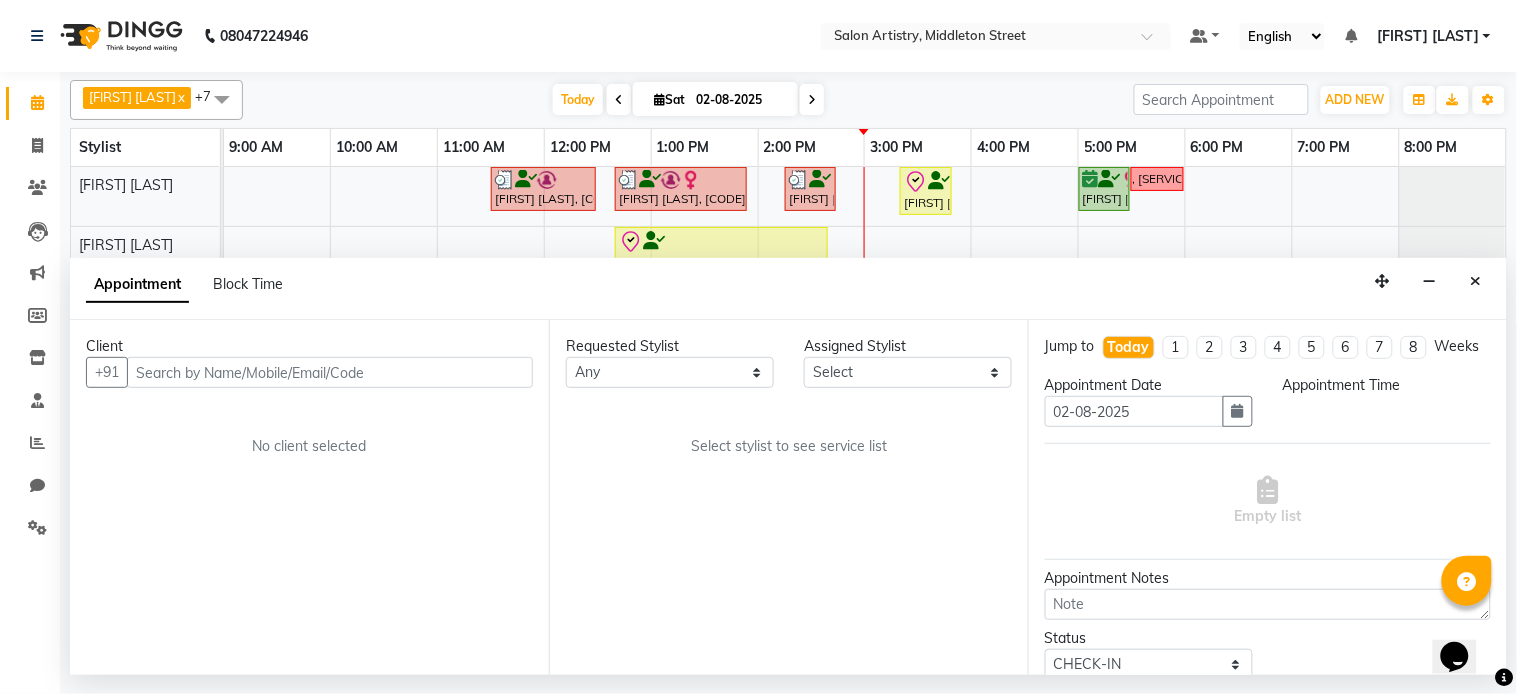 select on "760" 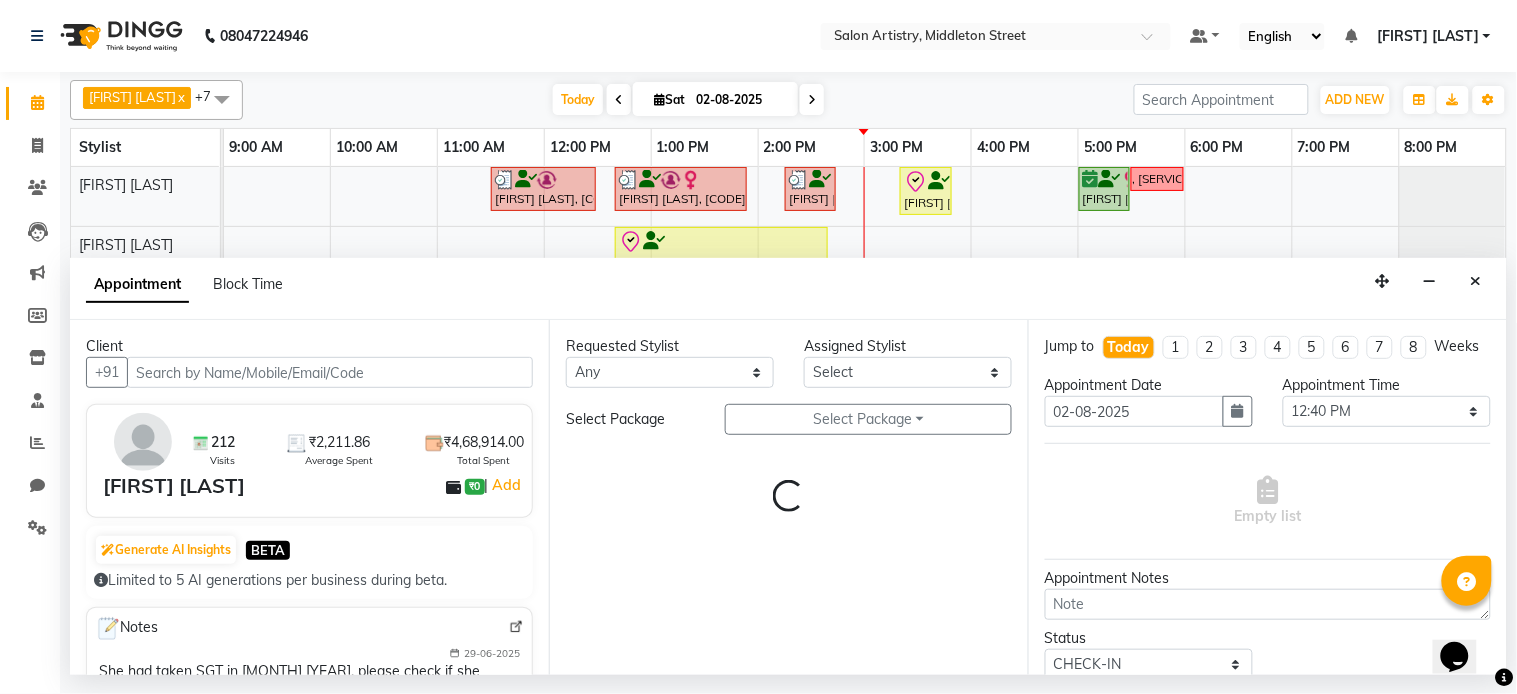 select on "79862" 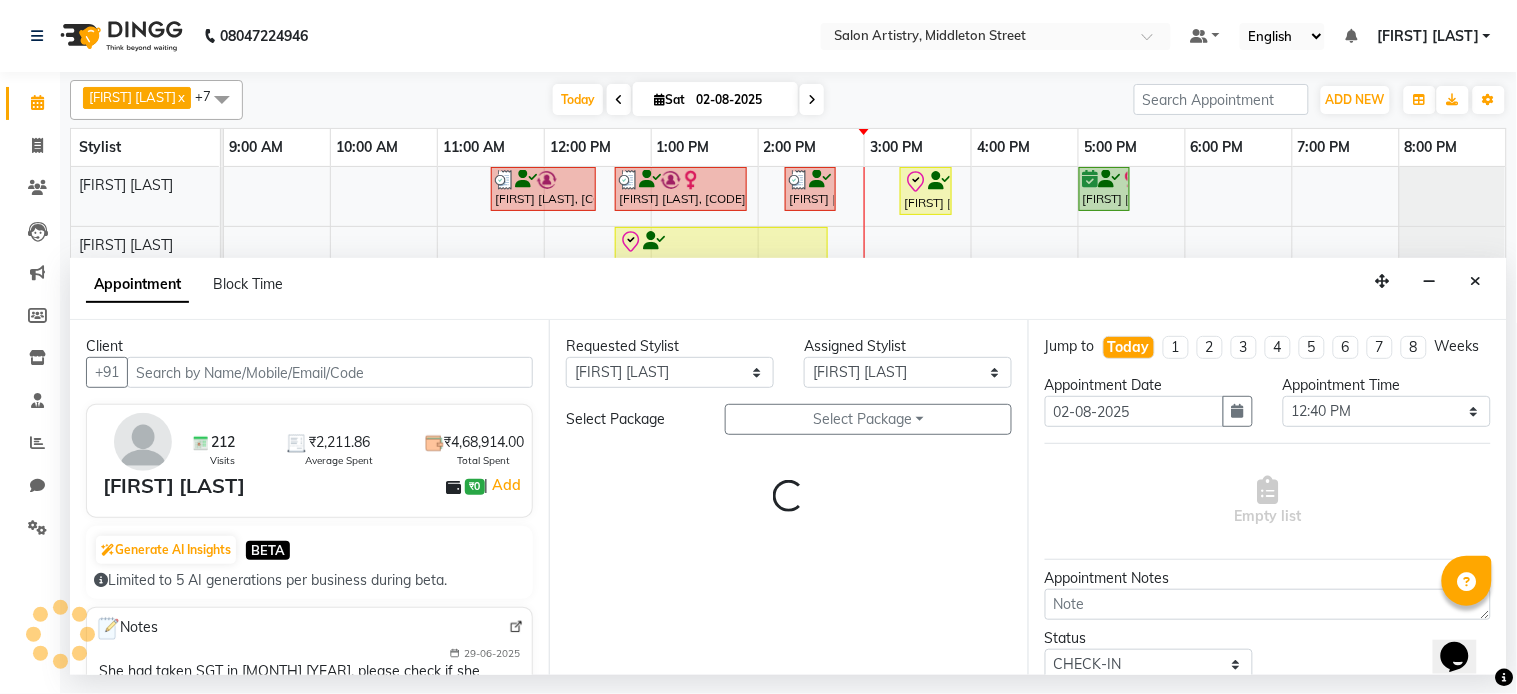 select on "4168" 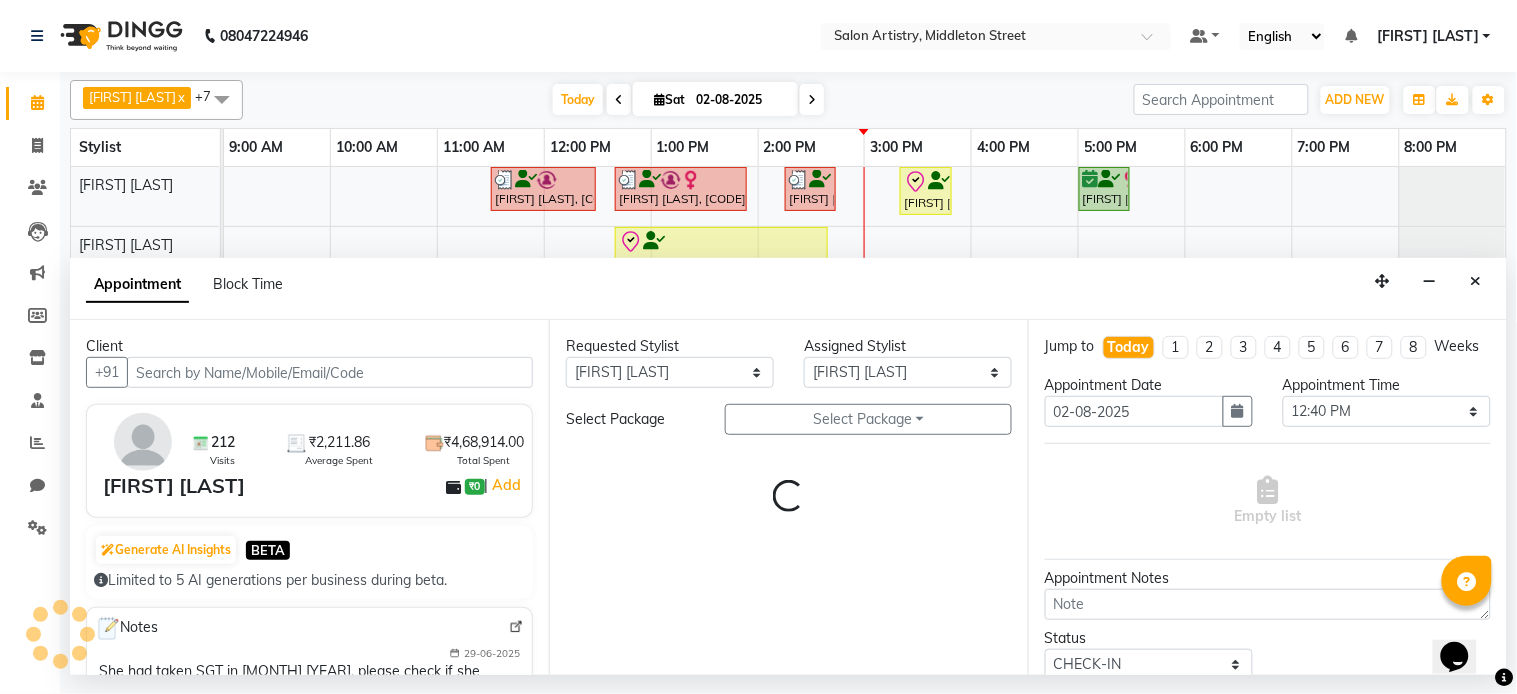 select on "4168" 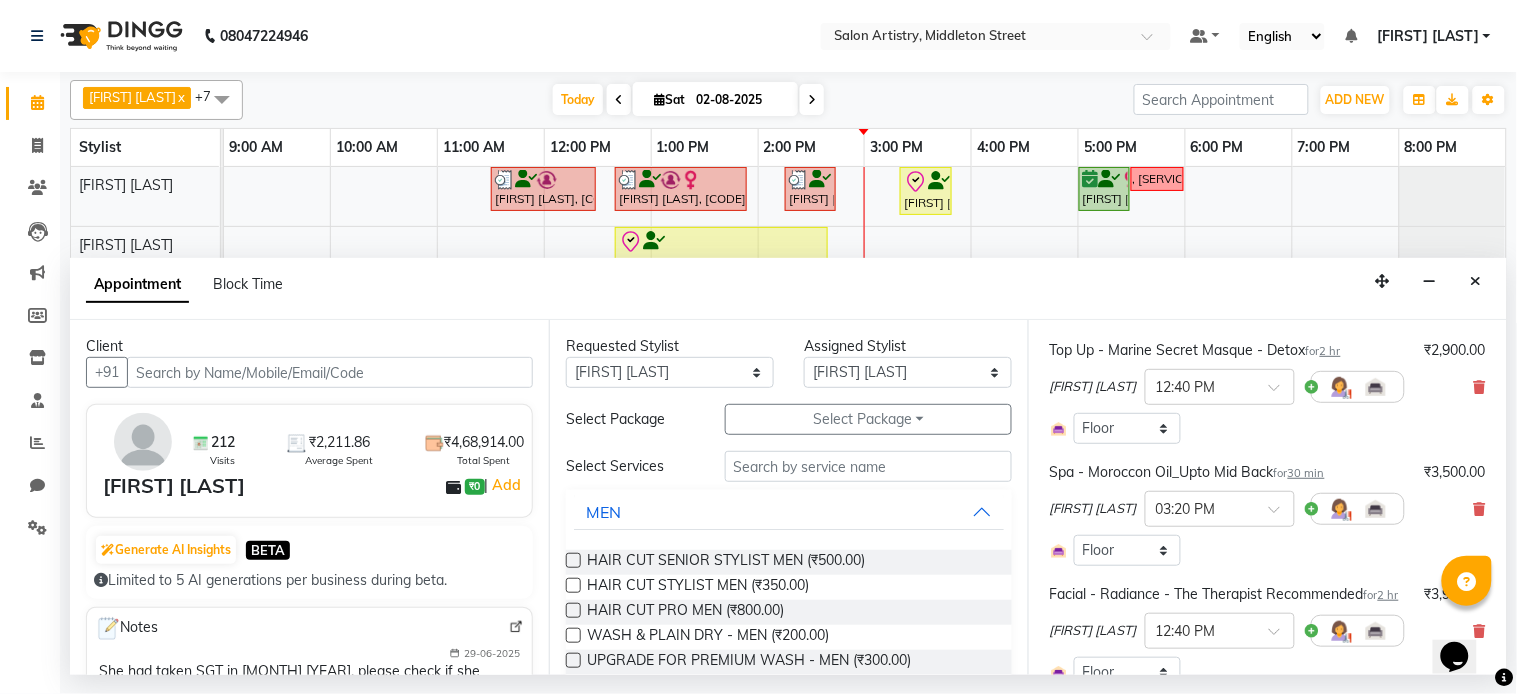 scroll, scrollTop: 266, scrollLeft: 0, axis: vertical 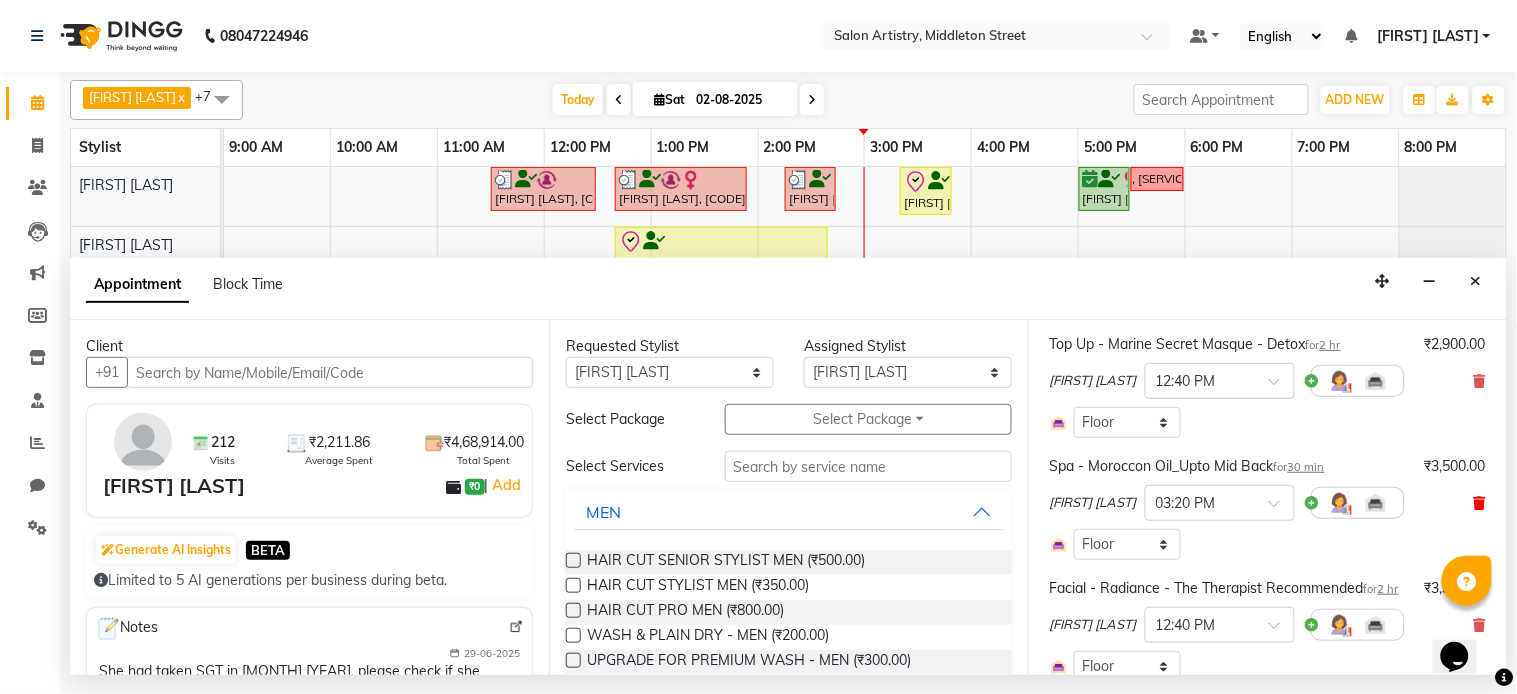 click at bounding box center [1480, 503] 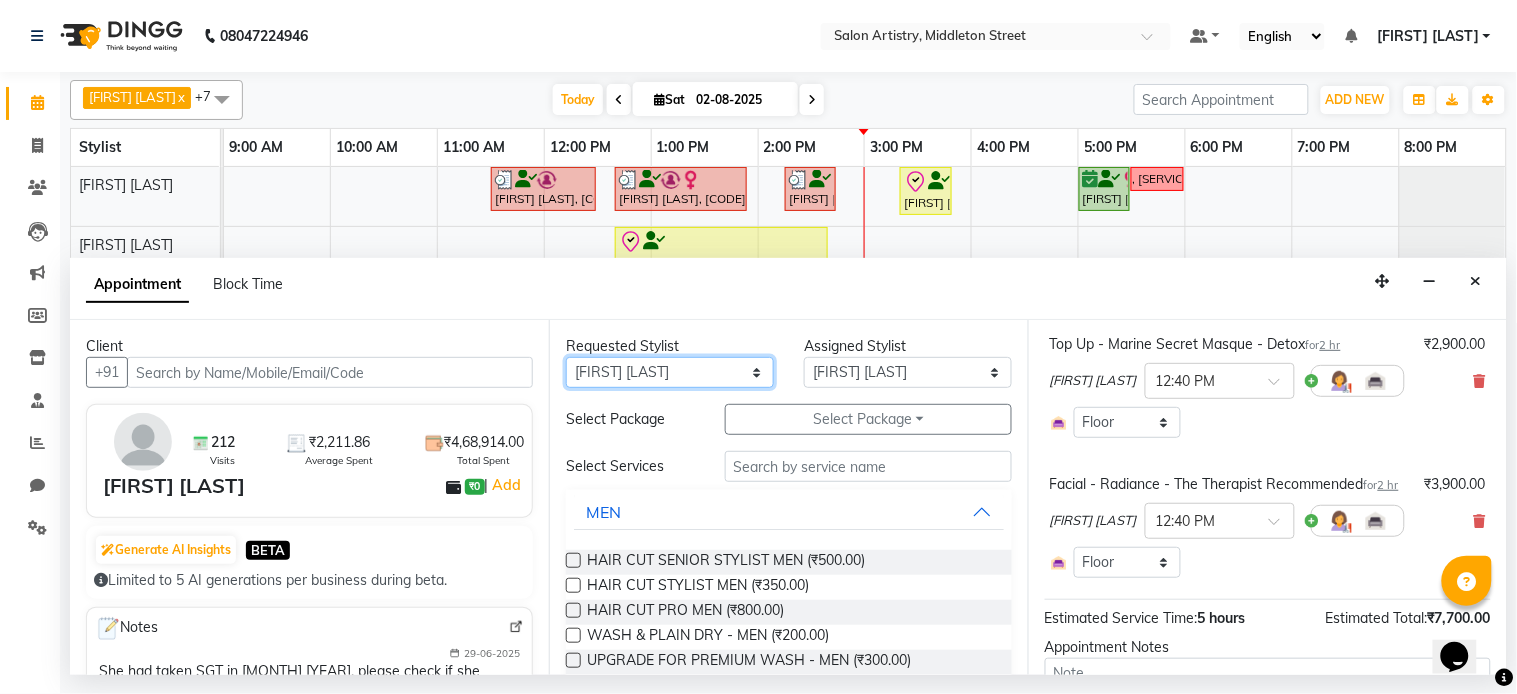 click on "Any [FIRST] [LAST] [FIRST] [LAST] [FIRST] [LAST] [FIRST] [LAST] [FIRST] [LAST] [FIRST] [LAST] [FIRST] [LAST] [FIRST] [LAST] [FIRST] [LAST] [FIRST] [LAST] [FIRST] [LAST] [FIRST] [LAST] [FIRST] [LAST] [FIRST] [LAST] [FIRST] [LAST] [FIRST] [LAST]" at bounding box center [670, 372] 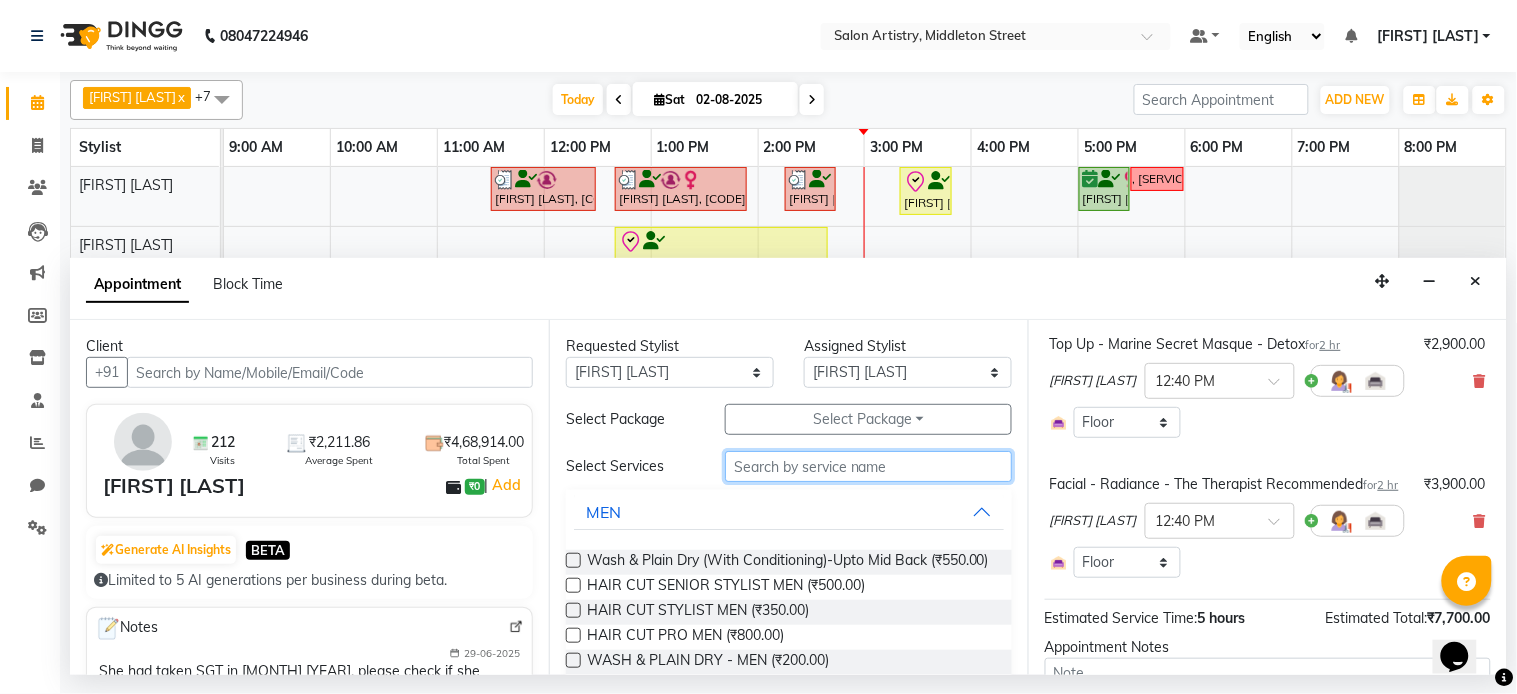 click at bounding box center [868, 466] 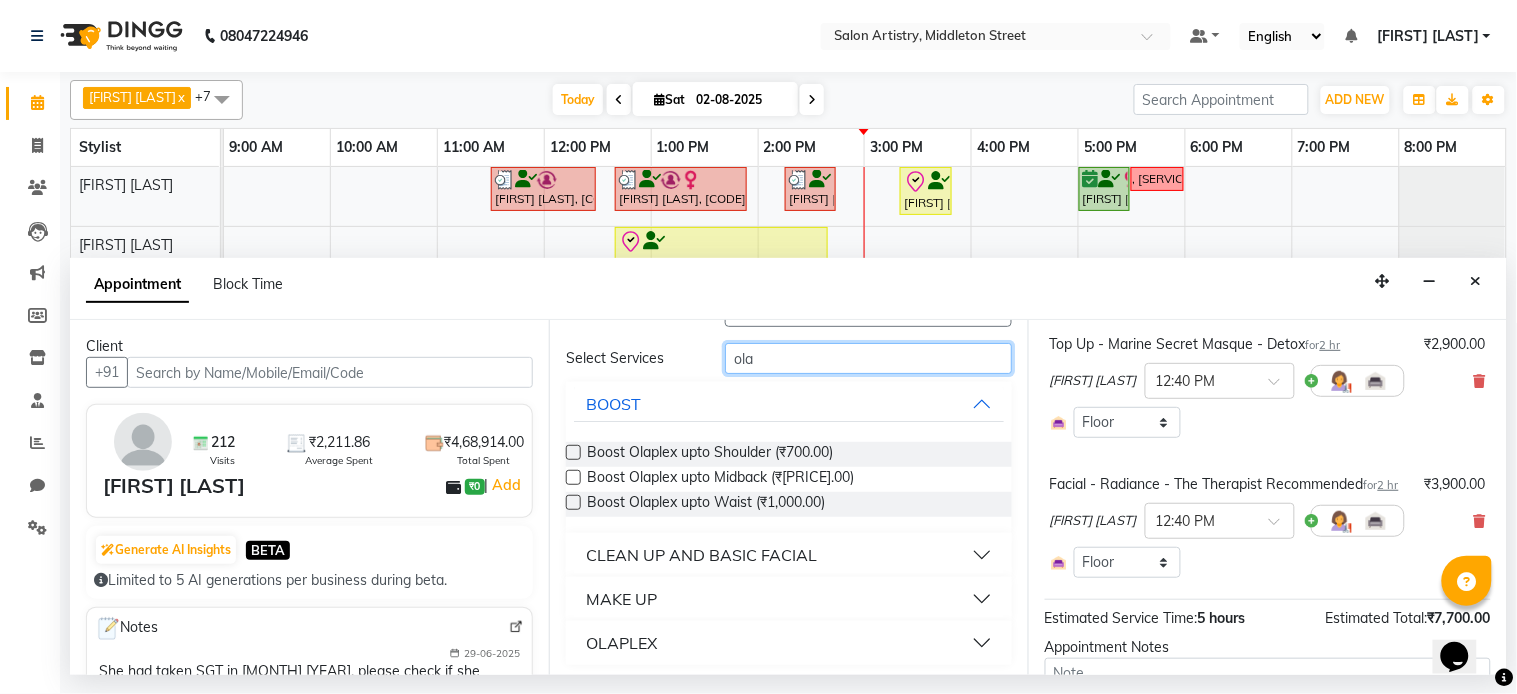 scroll, scrollTop: 114, scrollLeft: 0, axis: vertical 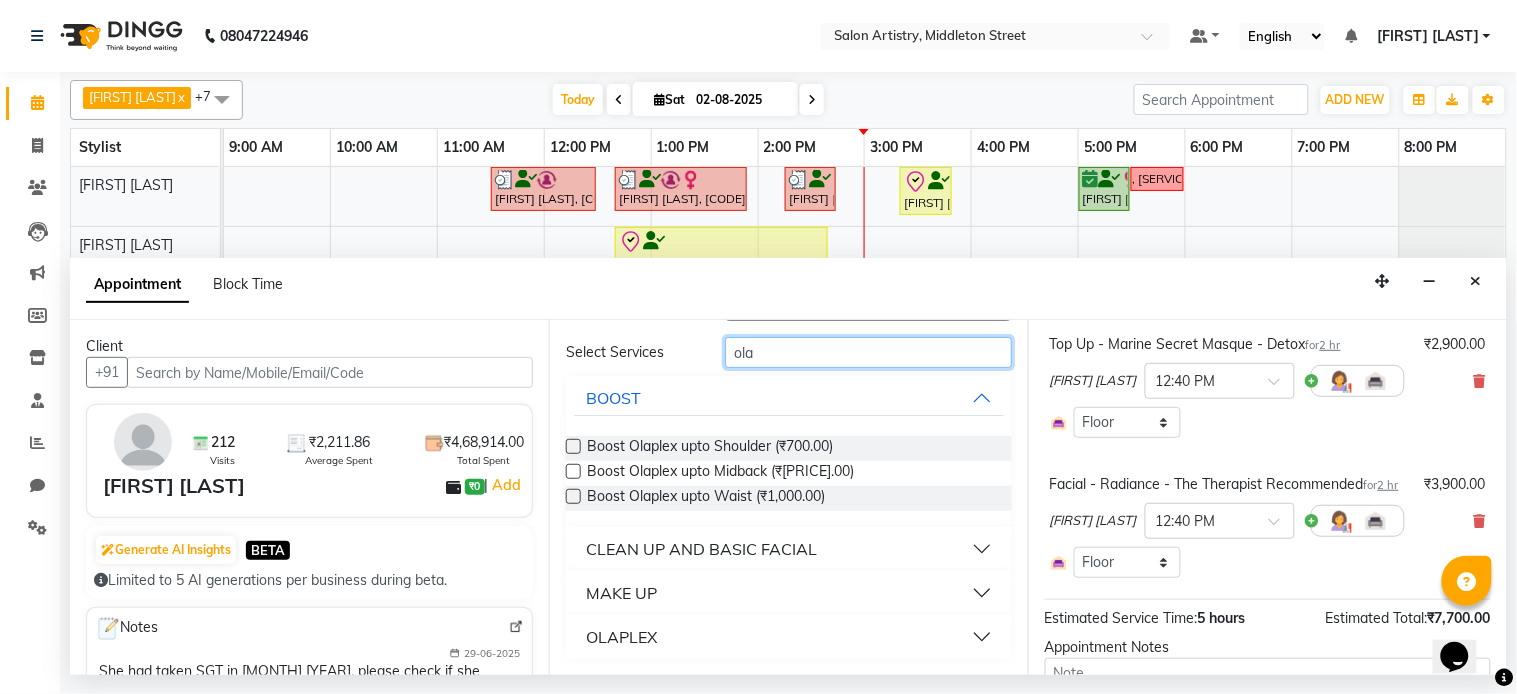 type on "ola" 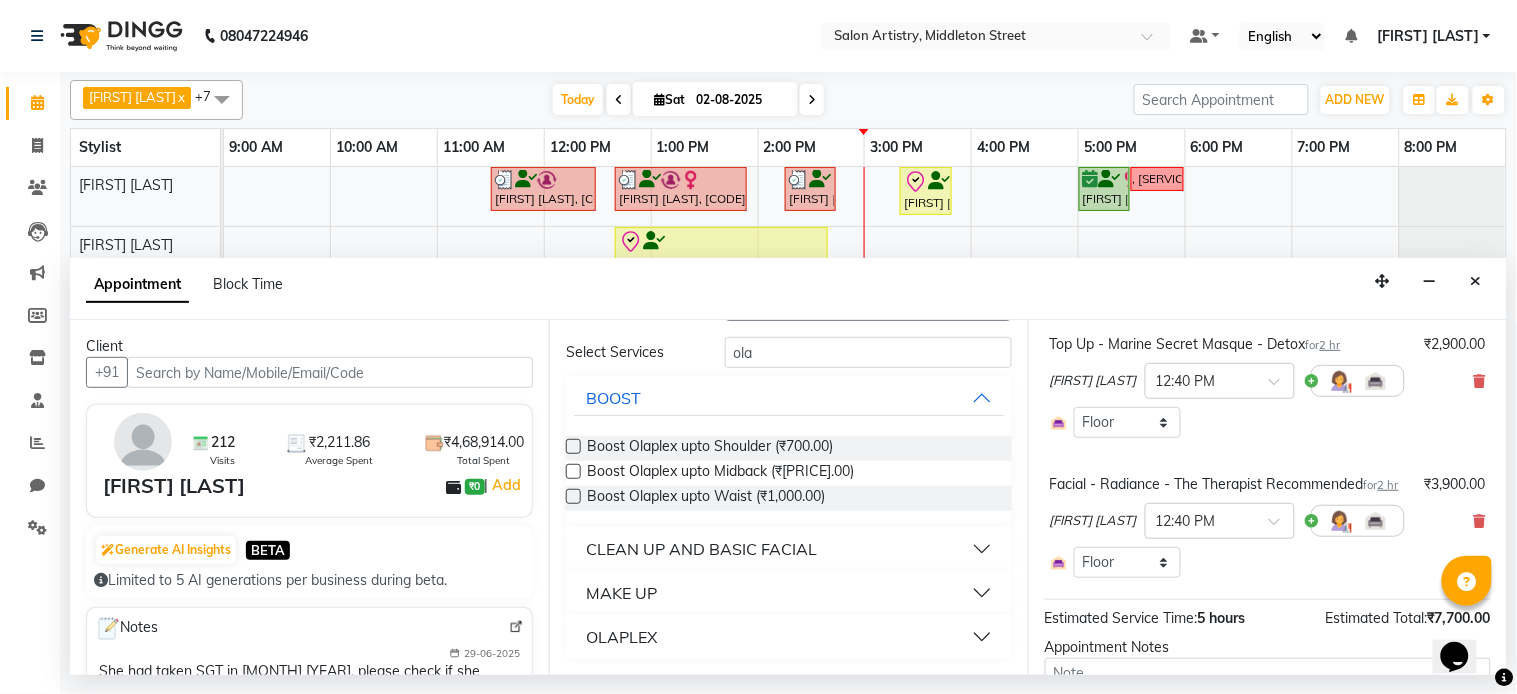 click on "OLAPLEX" at bounding box center (789, 637) 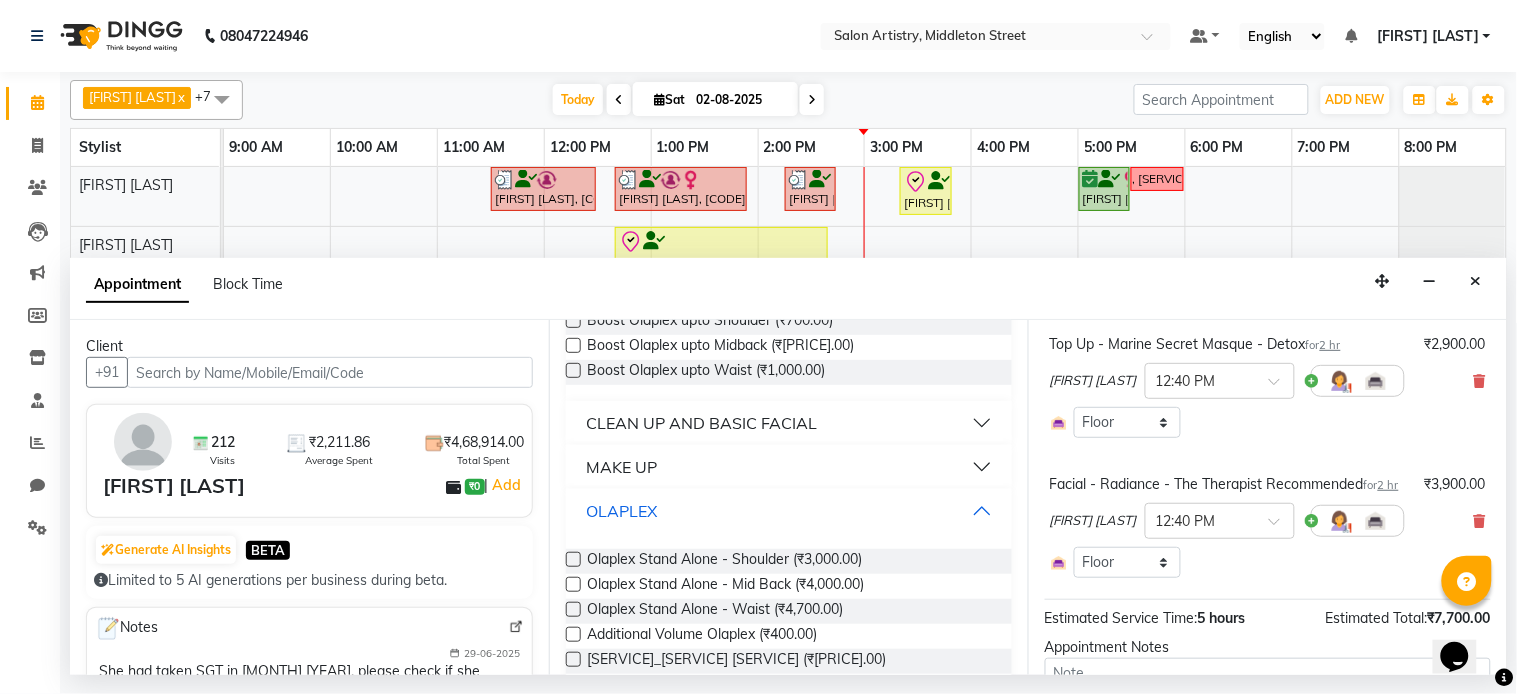 scroll, scrollTop: 271, scrollLeft: 0, axis: vertical 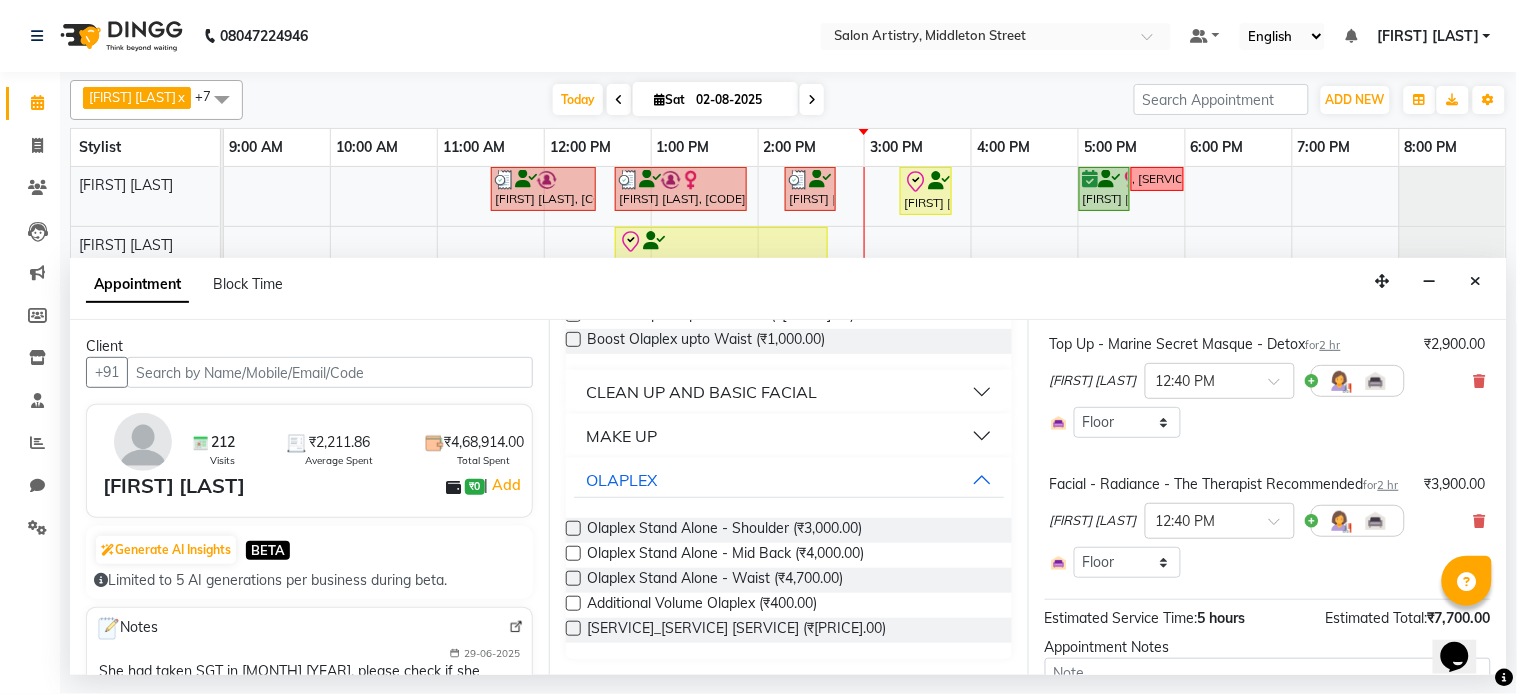 click at bounding box center [573, 553] 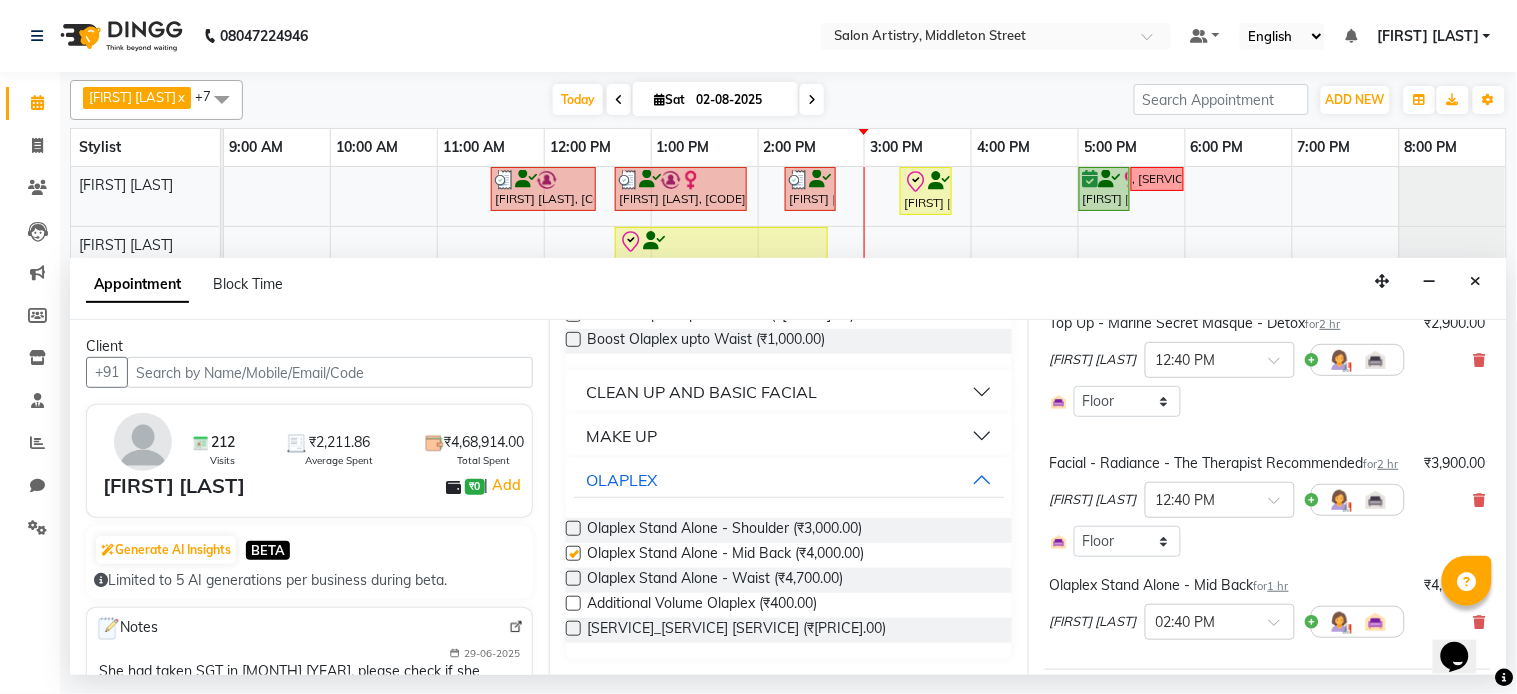 checkbox on "false" 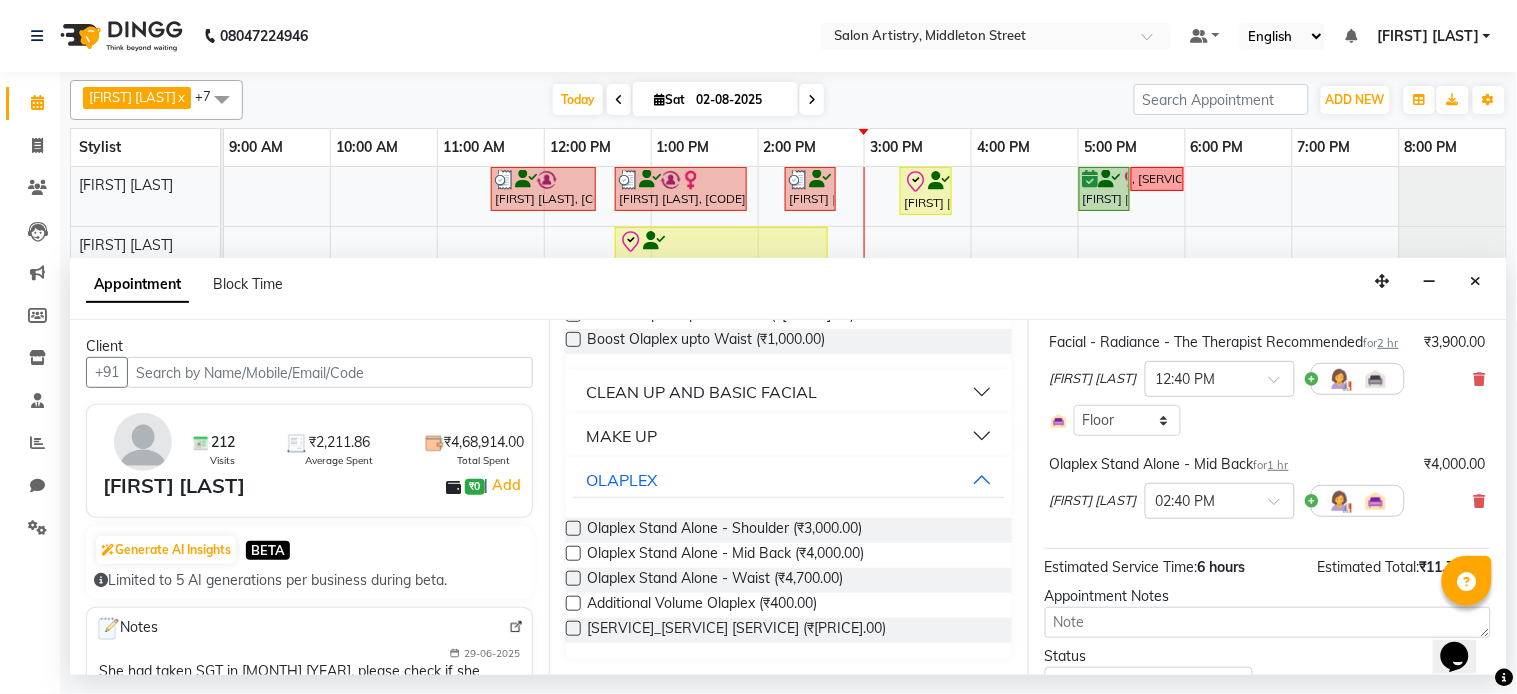 scroll, scrollTop: 390, scrollLeft: 0, axis: vertical 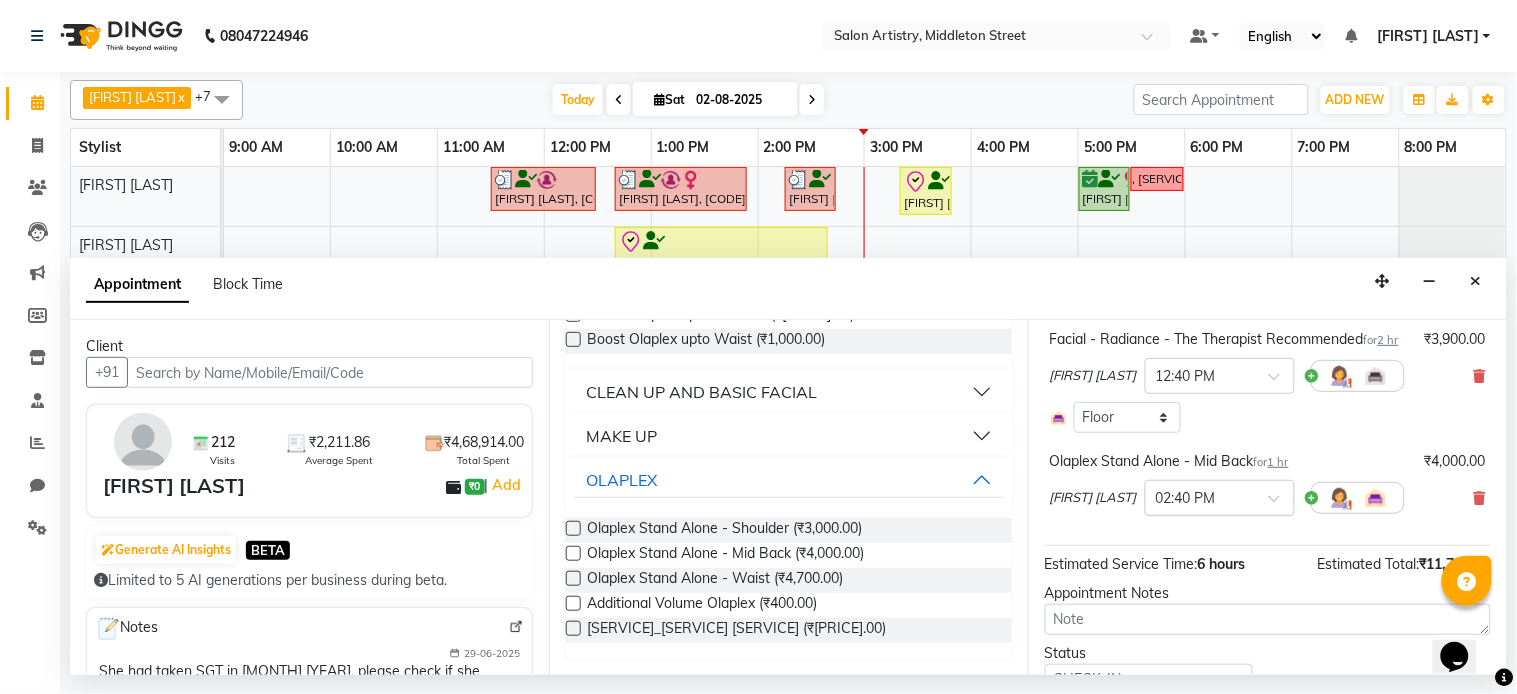 click at bounding box center [1200, 496] 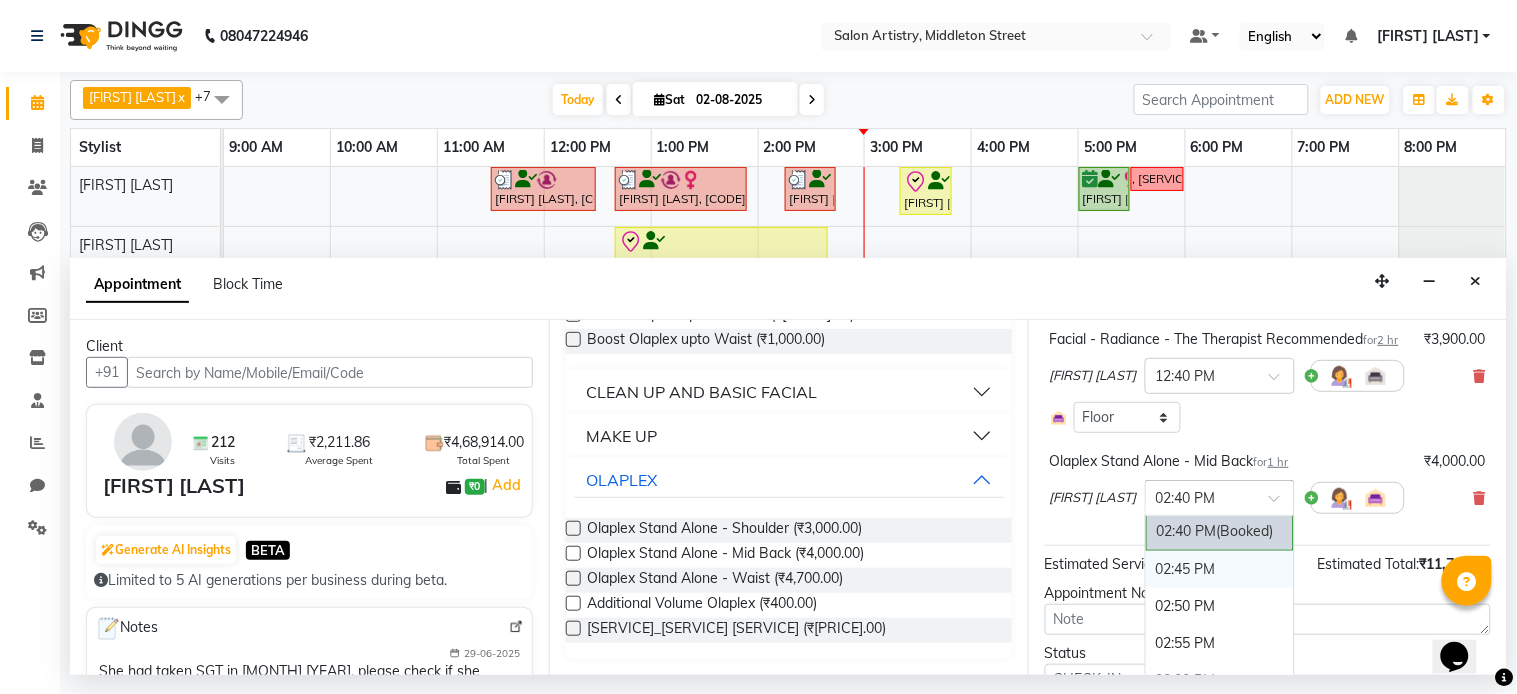 scroll, scrollTop: 1930, scrollLeft: 0, axis: vertical 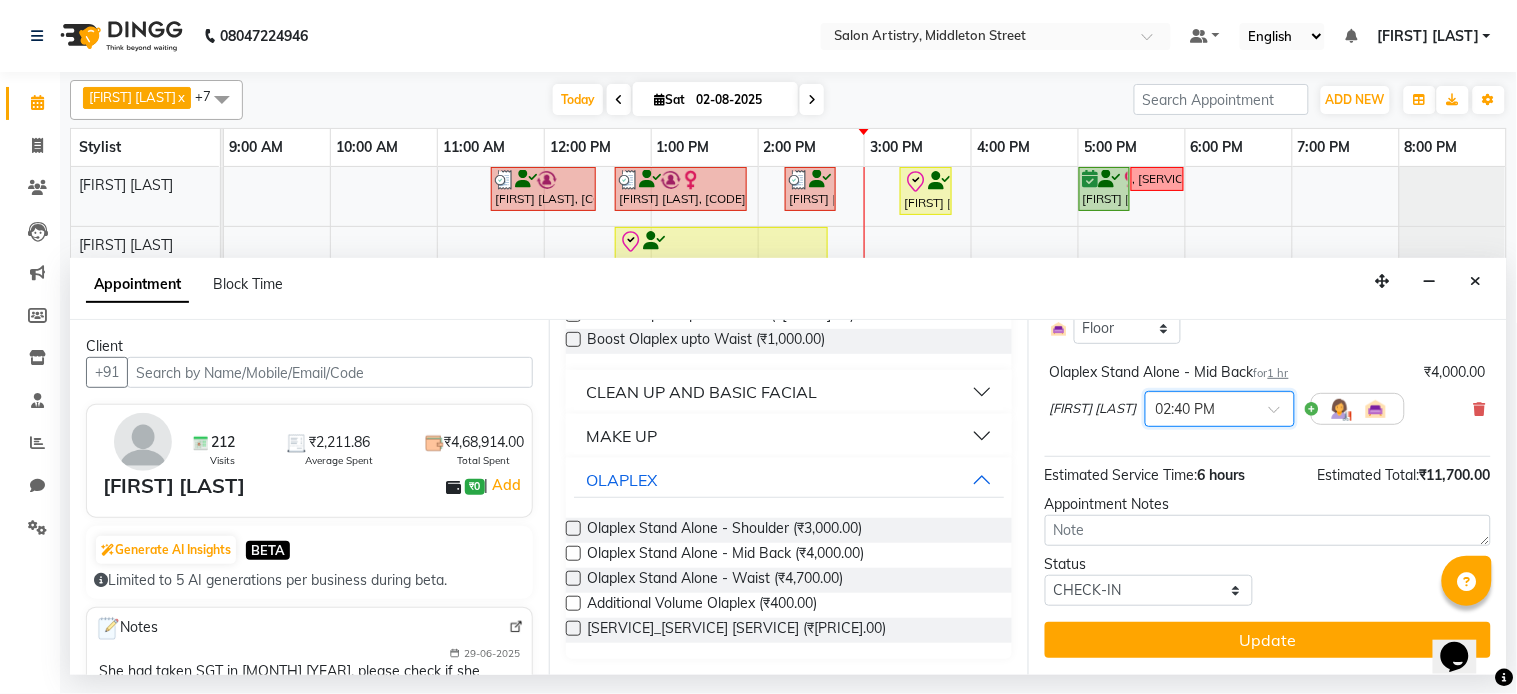 drag, startPoint x: 1494, startPoint y: 582, endPoint x: 56, endPoint y: 3, distance: 1550.1887 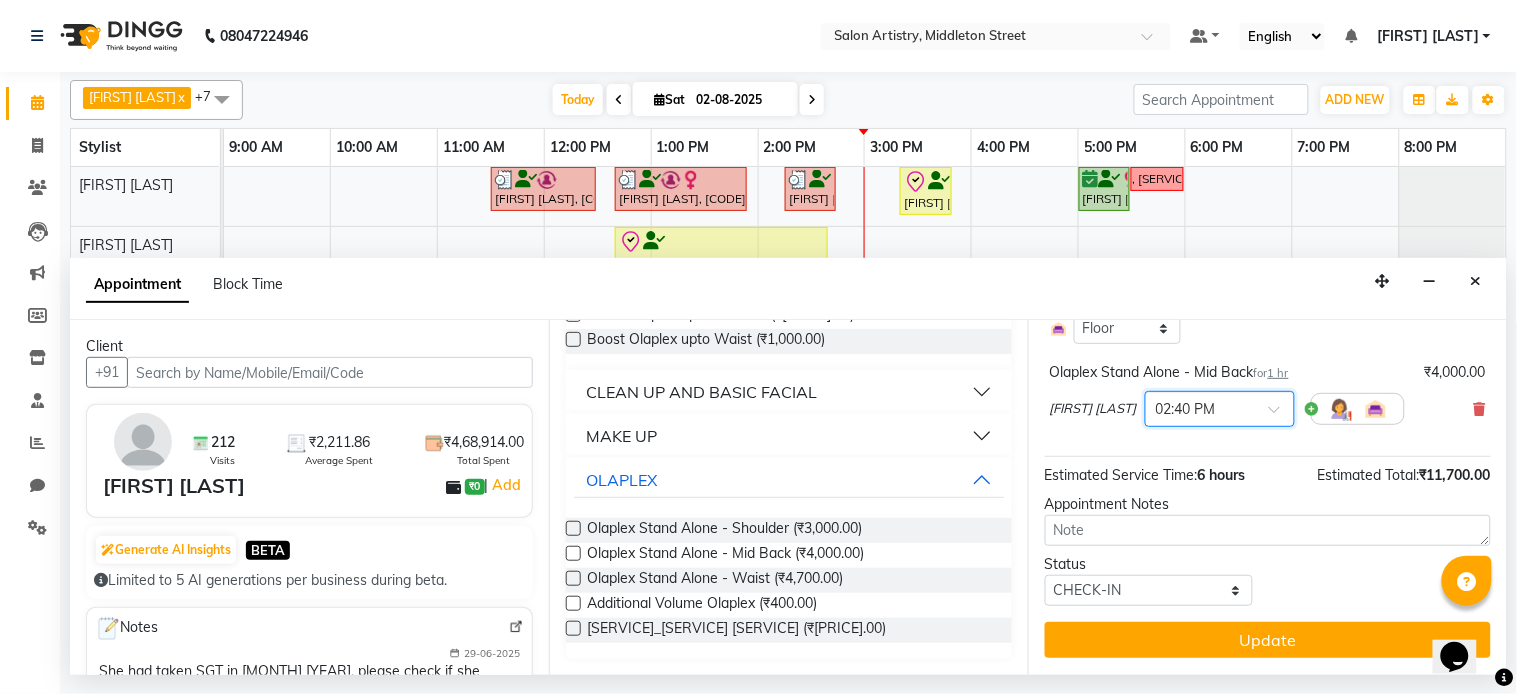 scroll, scrollTop: 487, scrollLeft: 0, axis: vertical 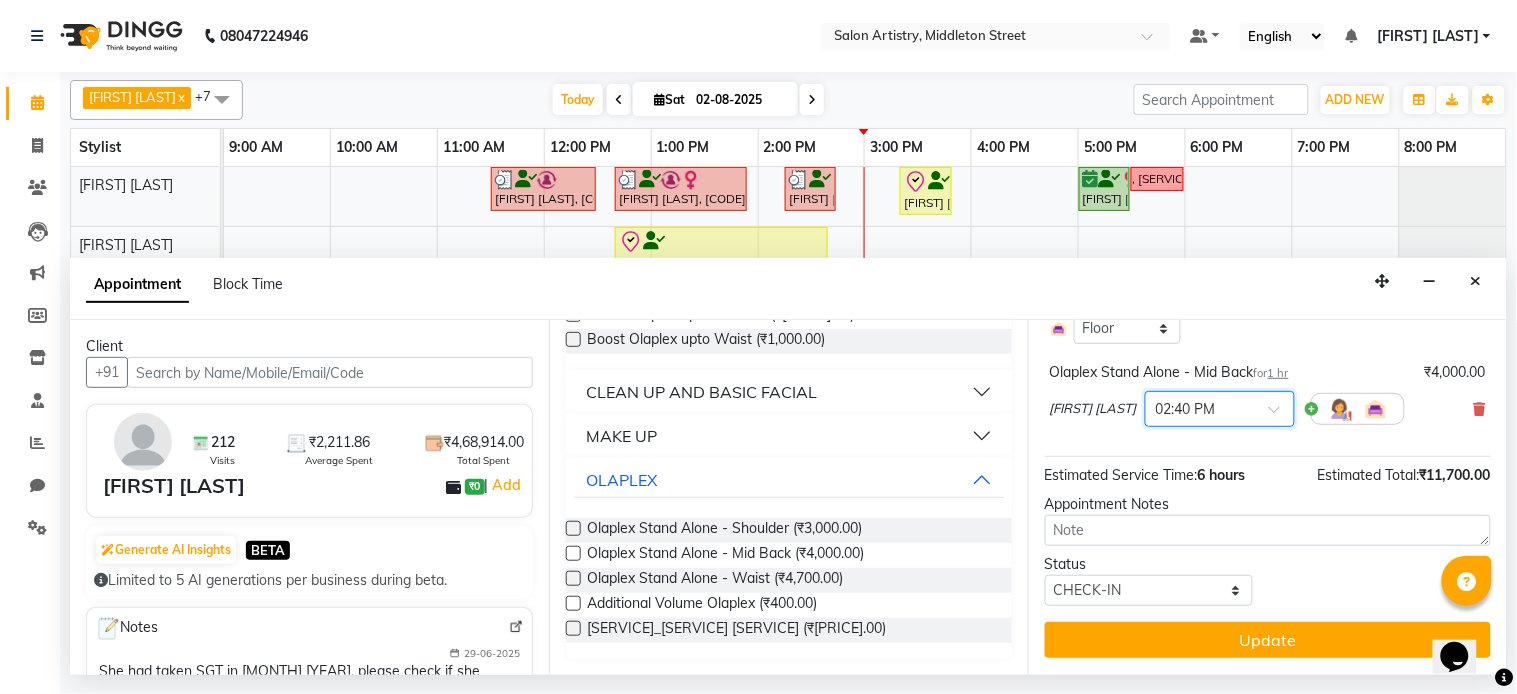click at bounding box center [1220, 407] 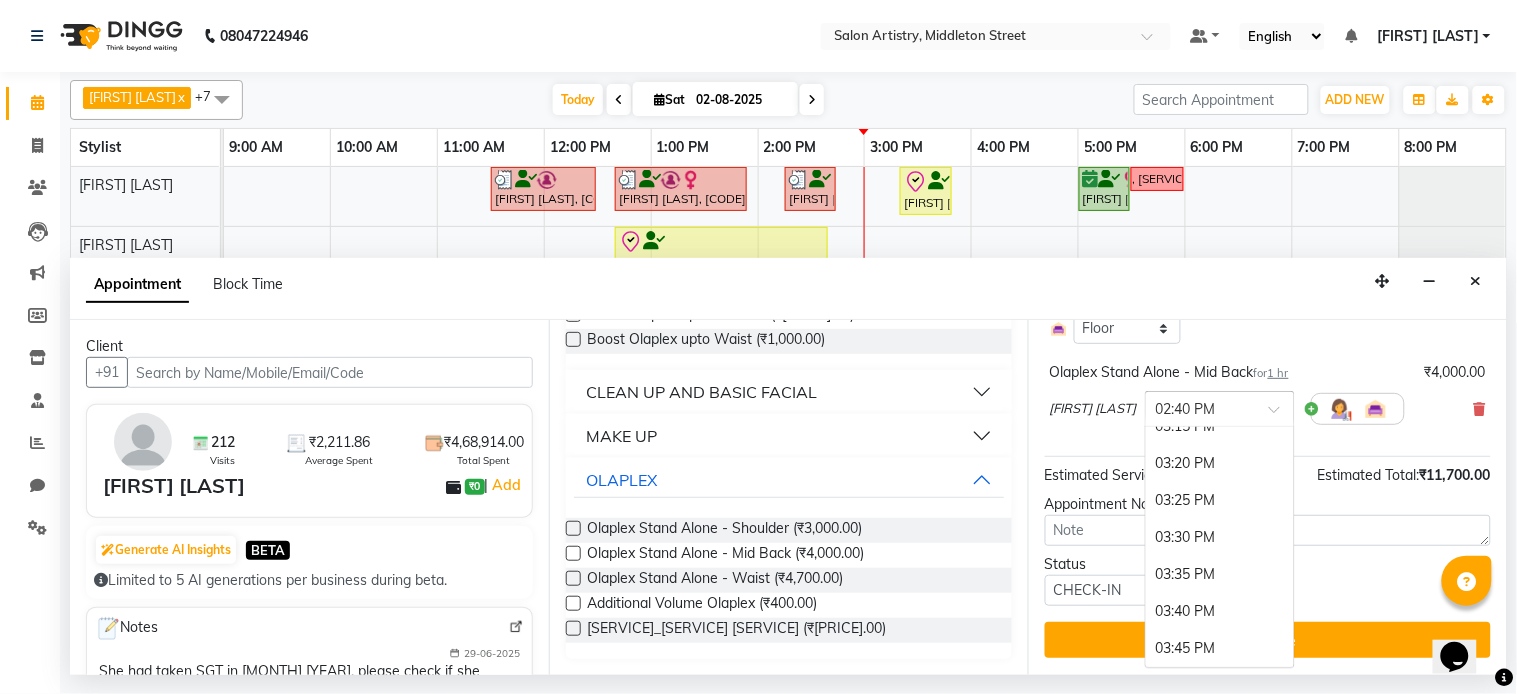 scroll, scrollTop: 2443, scrollLeft: 0, axis: vertical 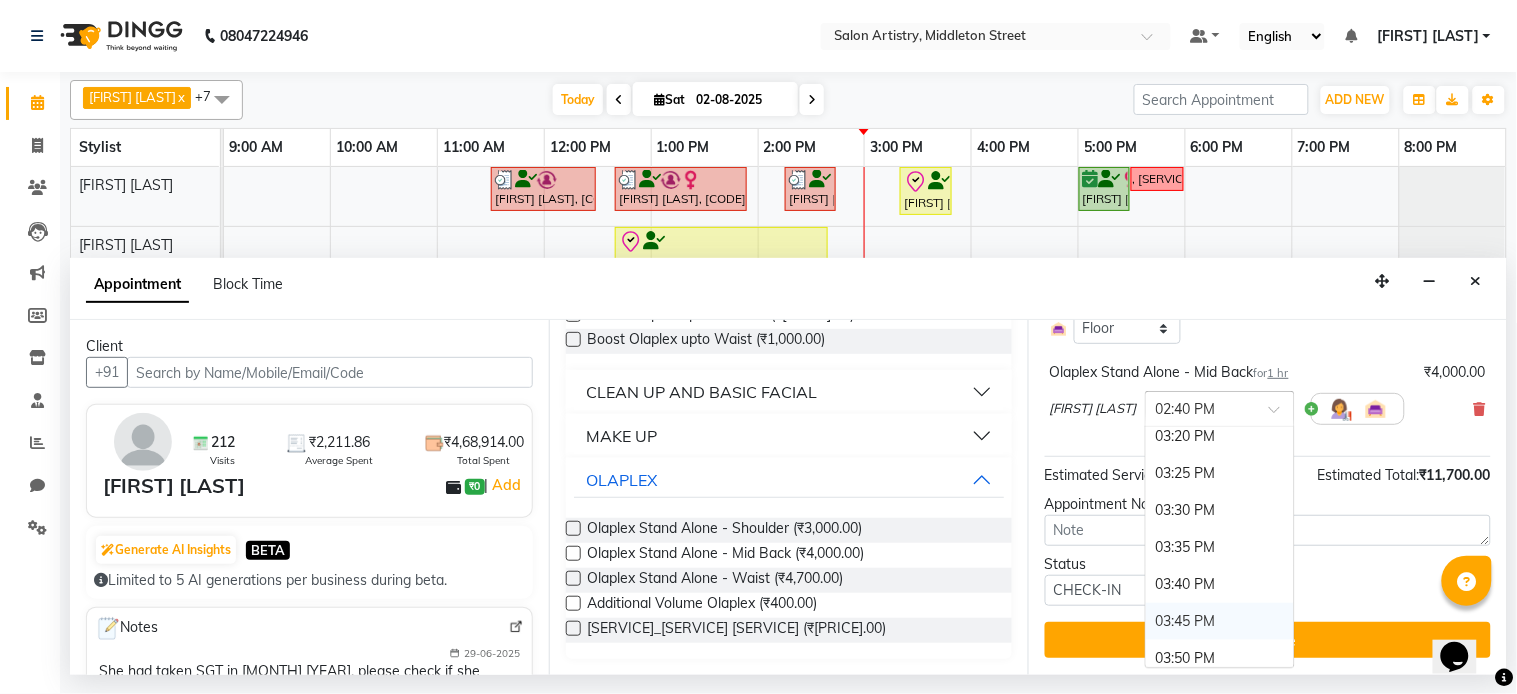 click on "03:45 PM" at bounding box center (1220, 621) 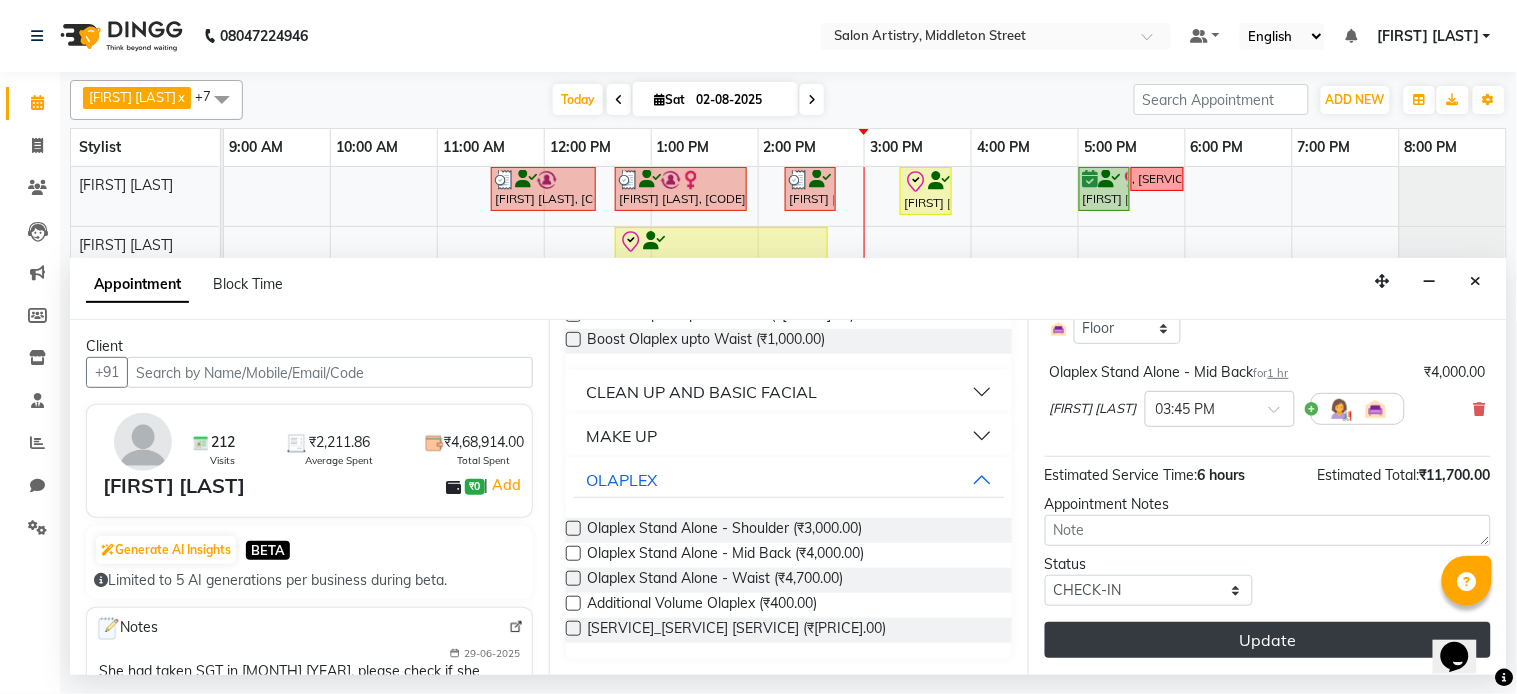 click on "Update" at bounding box center (1268, 640) 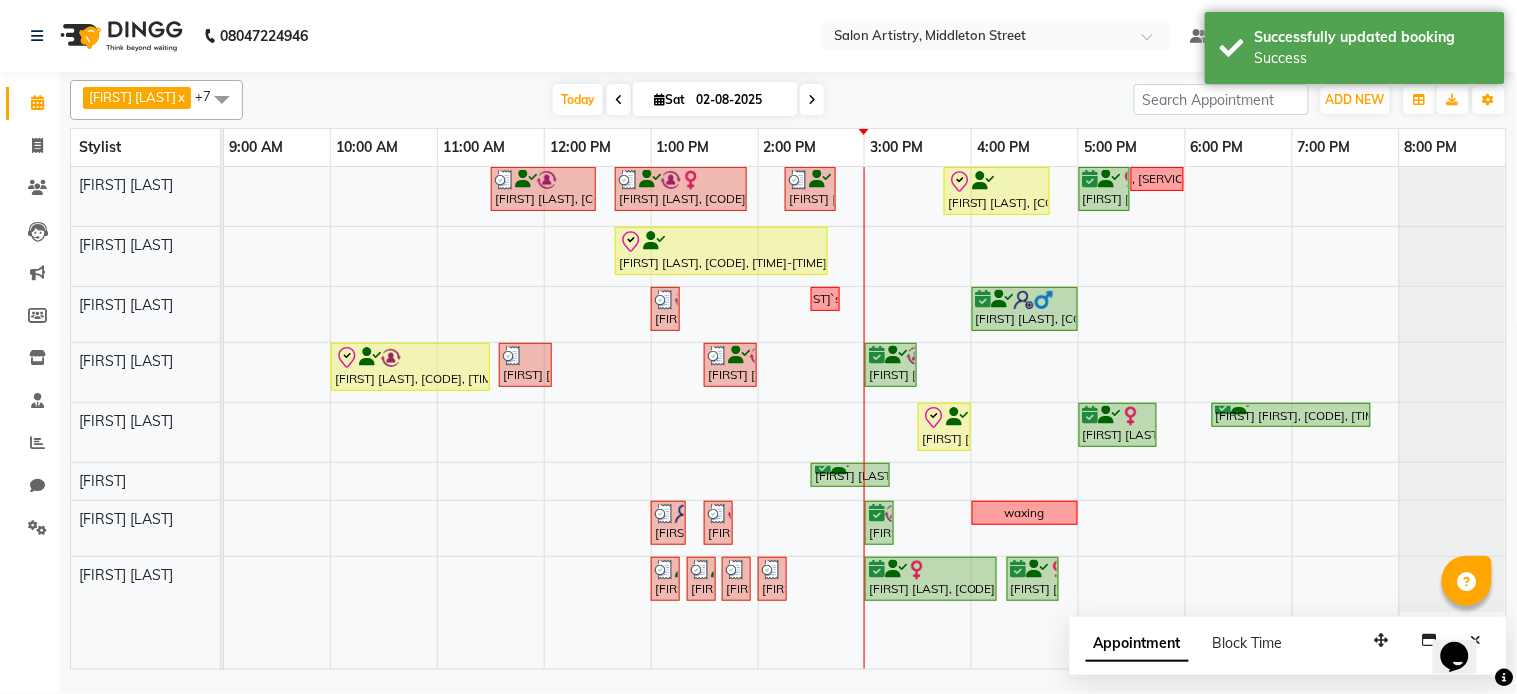 click on "Appointment Block Time" at bounding box center [1196, 647] 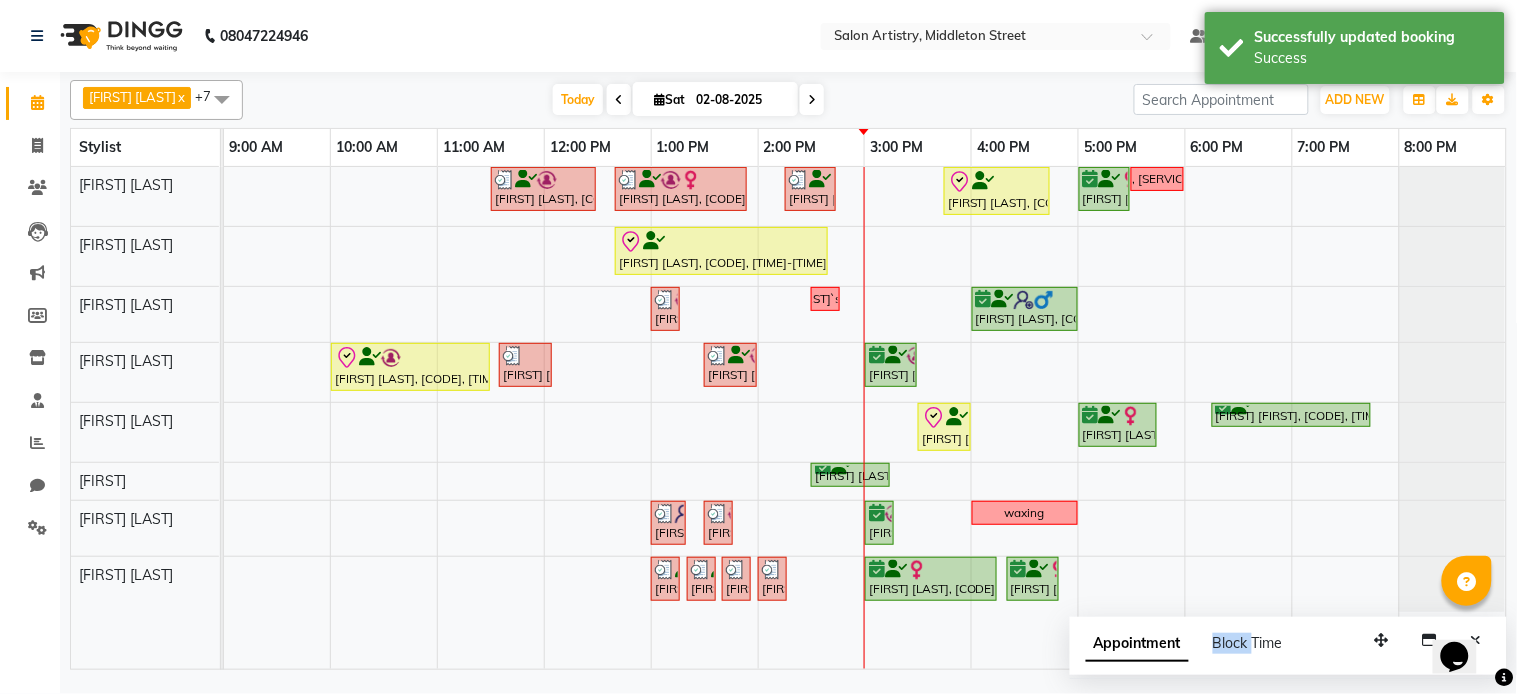 click on "Appointment Block Time" at bounding box center (1196, 647) 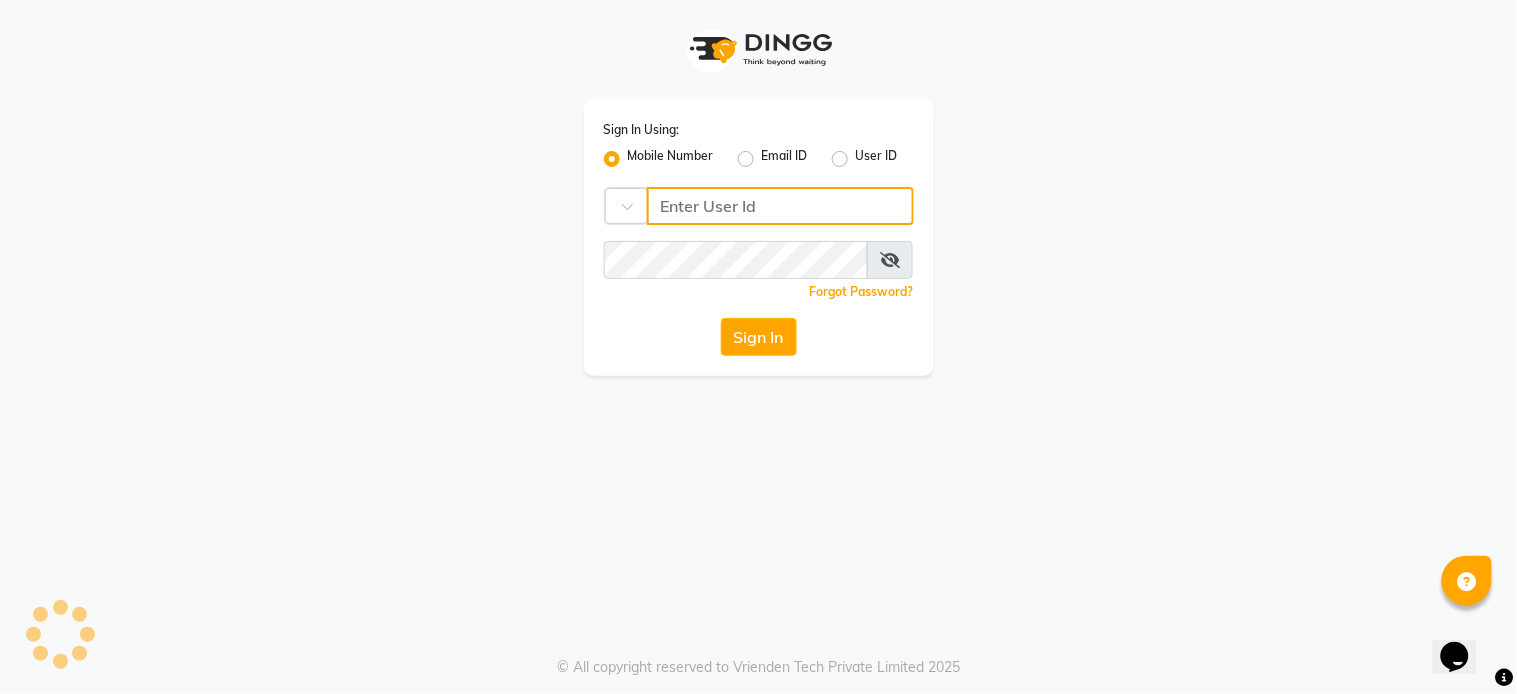 type on "7278274131" 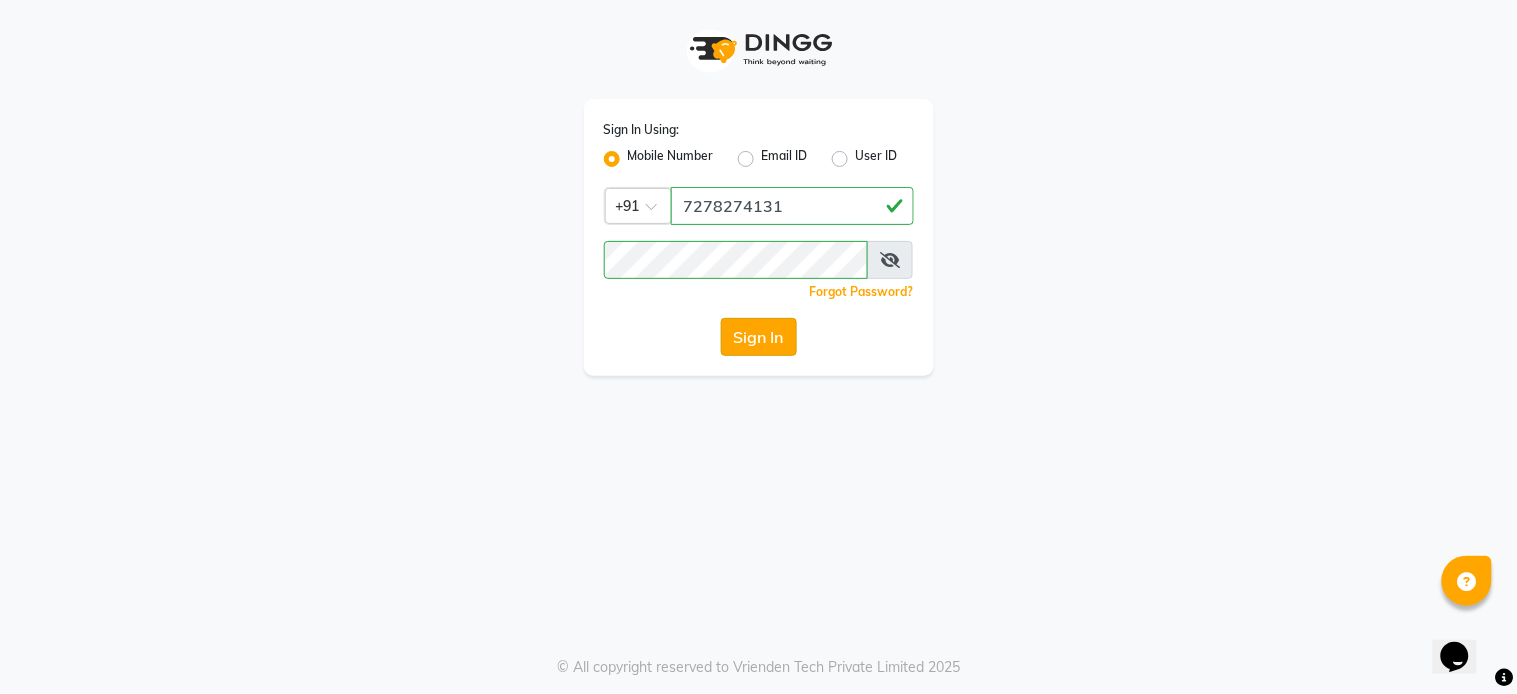 click on "Sign In" 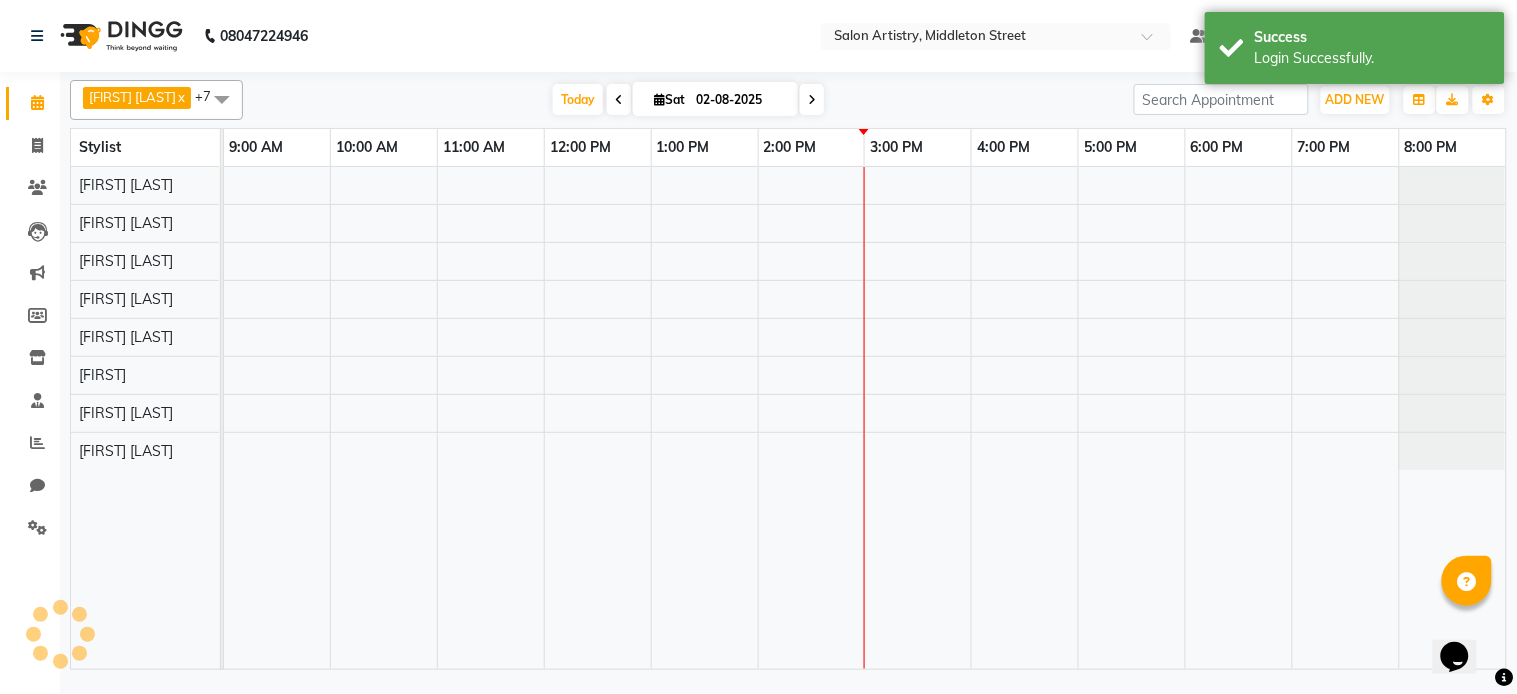 select on "en" 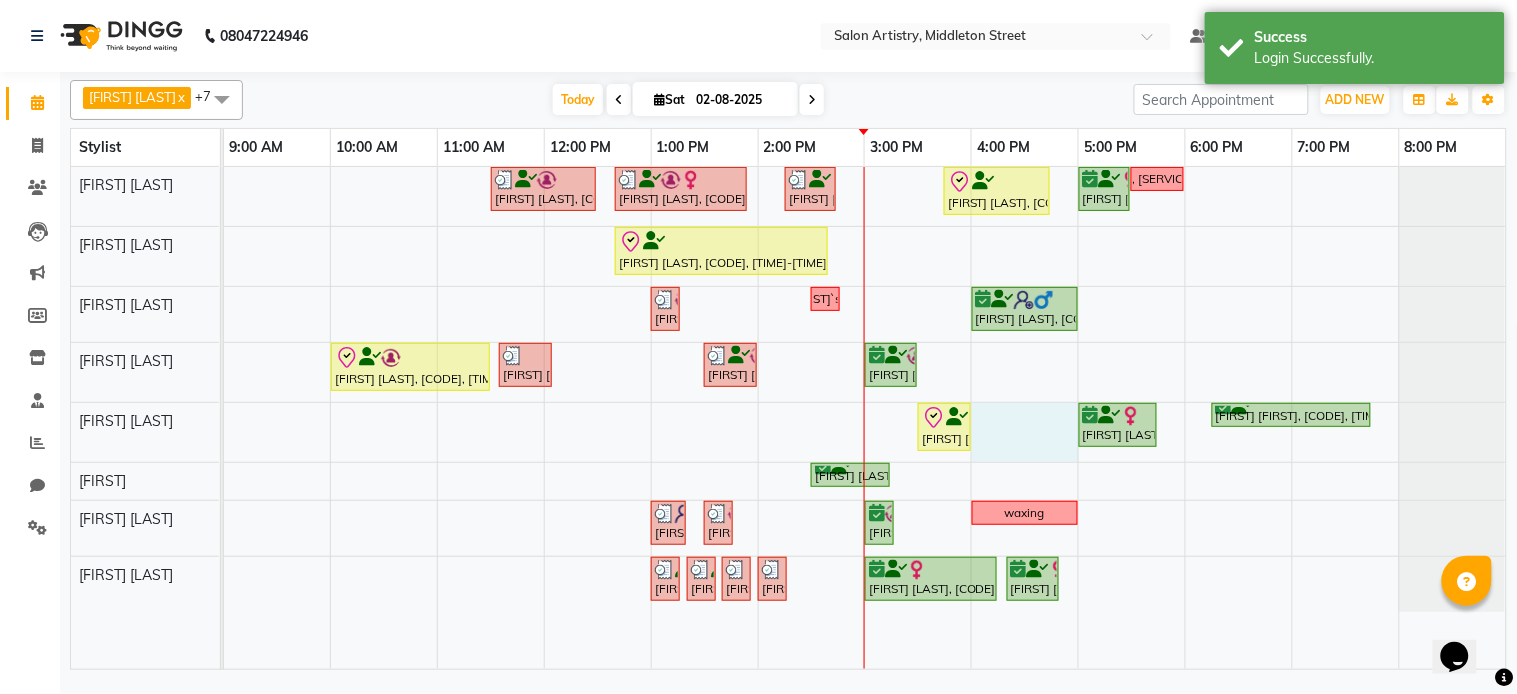 click on "[FIRST] [LAST], [CODE], [TIME]-[TIME], [SERVICE] - [SERVICE] ([SERVICE])     [FIRST] [LAST], [CODE], [TIME]-[TIME], [SERVICE] - [SERVICE] - [SERVICE] (Without Ammonia)     [FIRST] [LAST], [CODE], [TIME]-[TIME], [SERVICE] - [SERVICE] (Upto Mid Back)
[FIRST] [LAST], [CODE], [TIME]-[TIME], [SERVICE] - [SERVICE] - Mid Back     [FIRST] [LAST], [CODE], [TIME]-[TIME], [SERVICE] - [SERVICE] (With Conditioning)-Upto Mid Back  [FIRST] [LAST], [SERVICE], Due service
[FIRST] [LAST], [CODE], [TIME]-[TIME], [SERVICE] - [SERVICE] - [SERVICE], [SERVICE] - [SERVICE] - [SERVICE]     [FIRST] [LAST], [CODE], [TIME]-[TIME], [SERVICE] - [SERVICE]  [FIRST] [LAST]`s [SERVICE]      [FIRST] [LAST], [CODE], [TIME]-[TIME], [SERVICE] - [SERVICE] - [SERVICE] _ [SERVICE]
[FIRST] [LAST], [CODE], [TIME]-[TIME], [SERVICE] - [SERVICE] (With Conditioning)-Upto Mid Back         [FIRST] [LAST], [CODE], [TIME]-[TIME], [SERVICE] [SERVICE] [SERVICE] [SERVICE]" at bounding box center [865, 418] 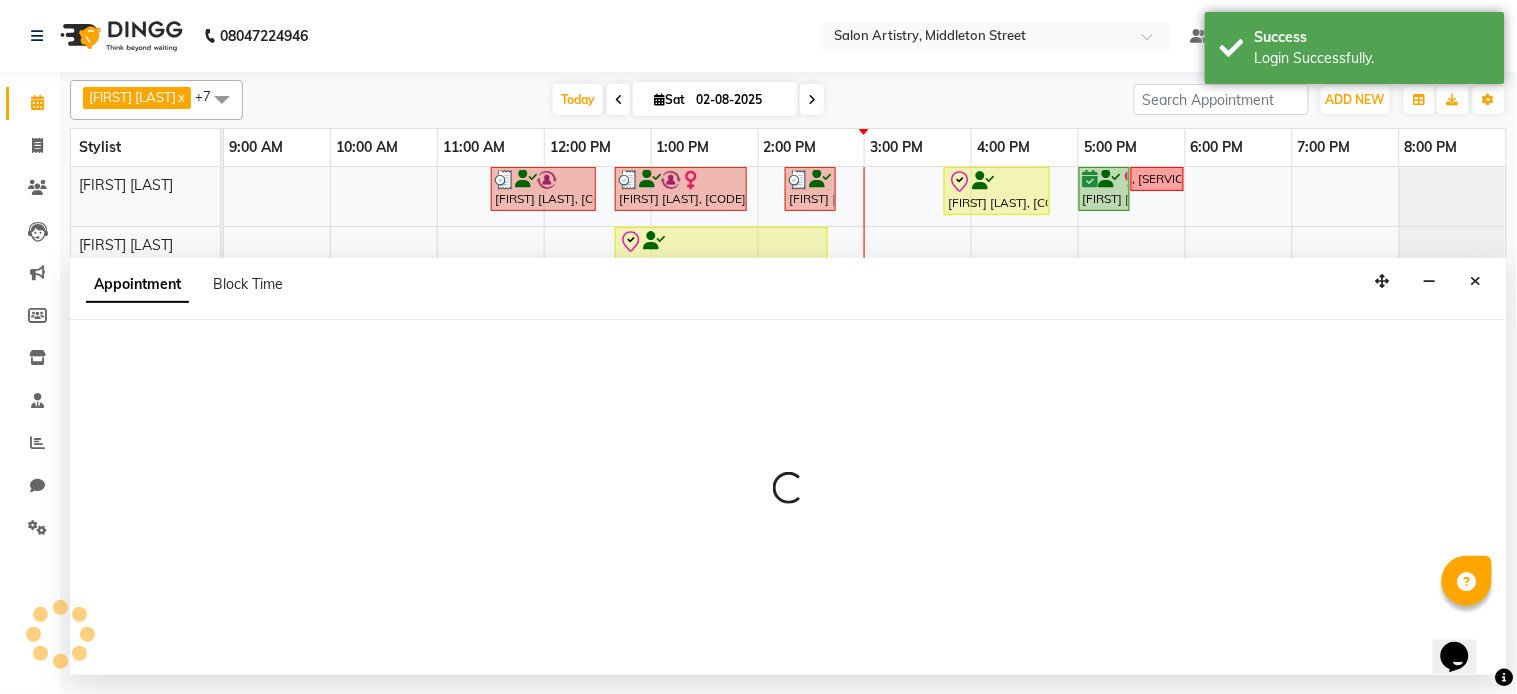 select on "79862" 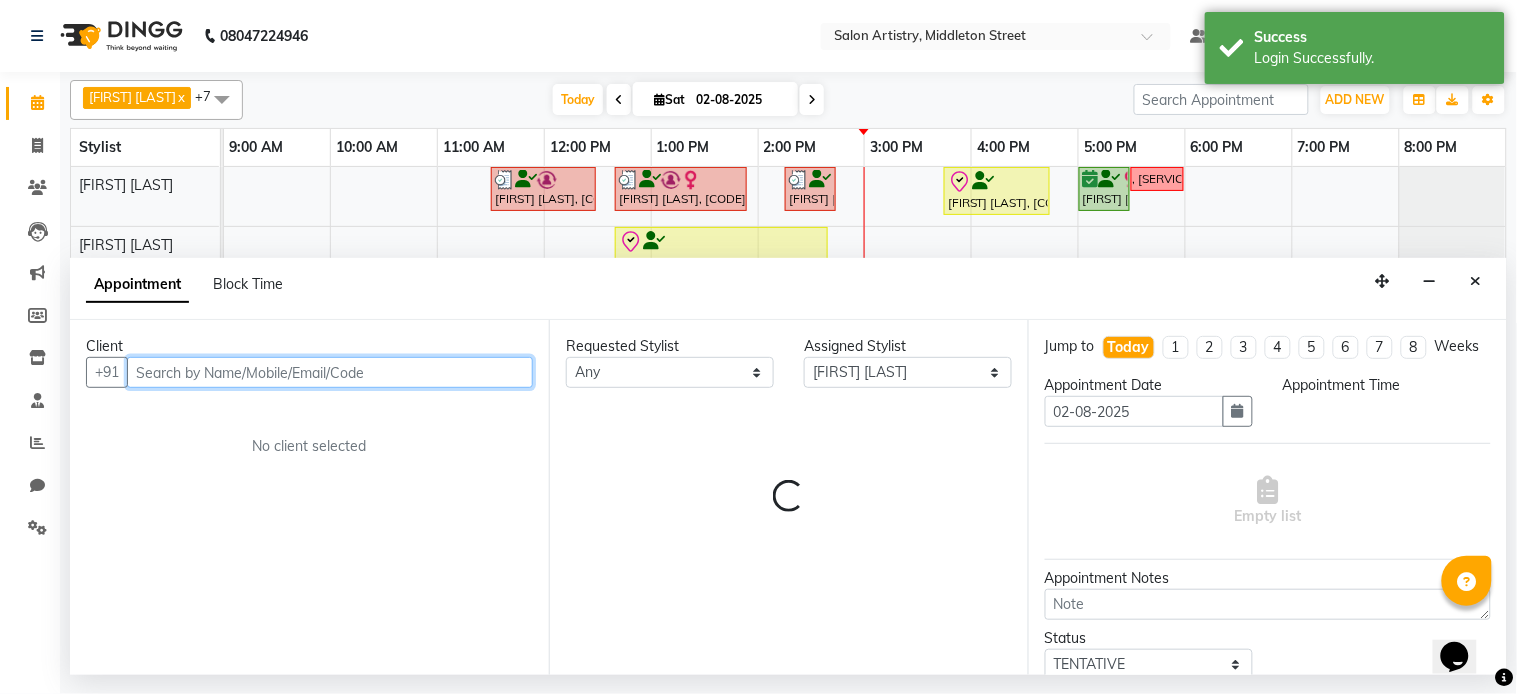 select on "960" 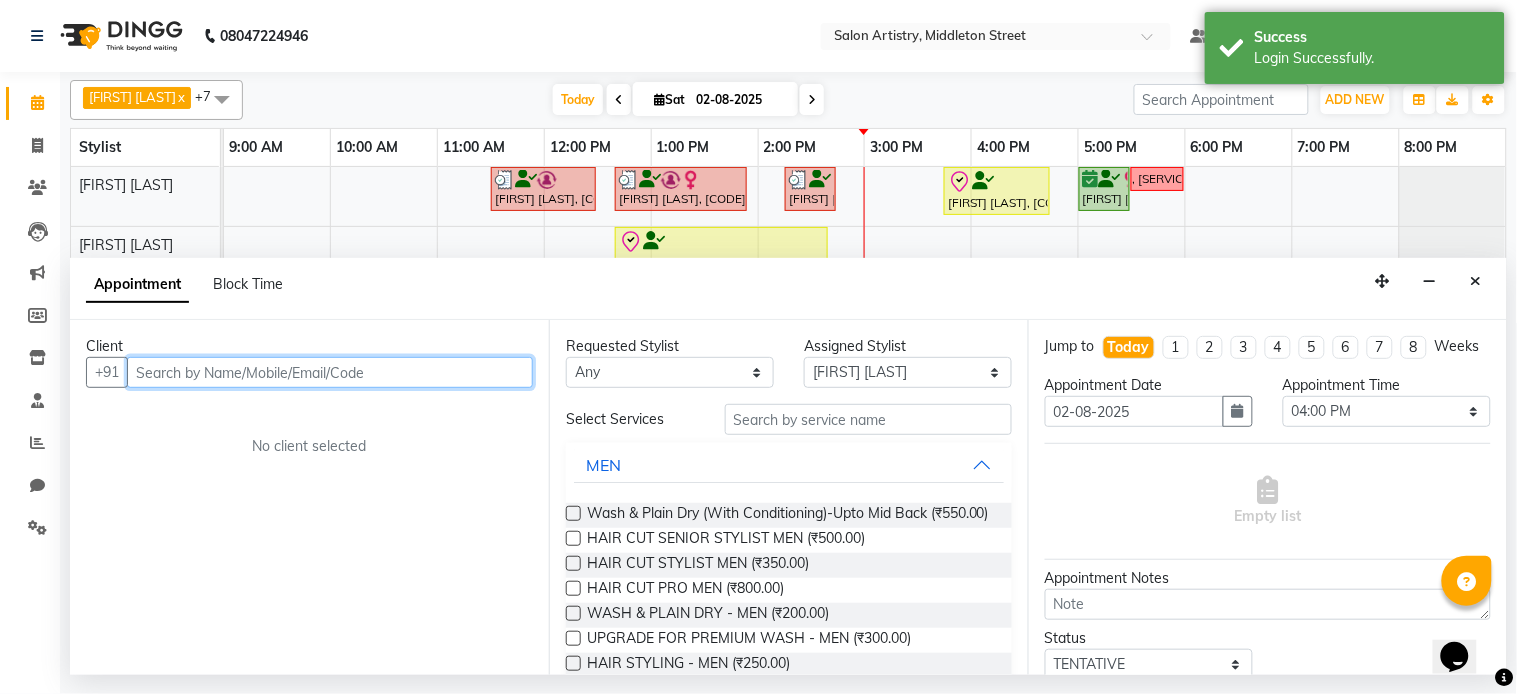 click at bounding box center [330, 372] 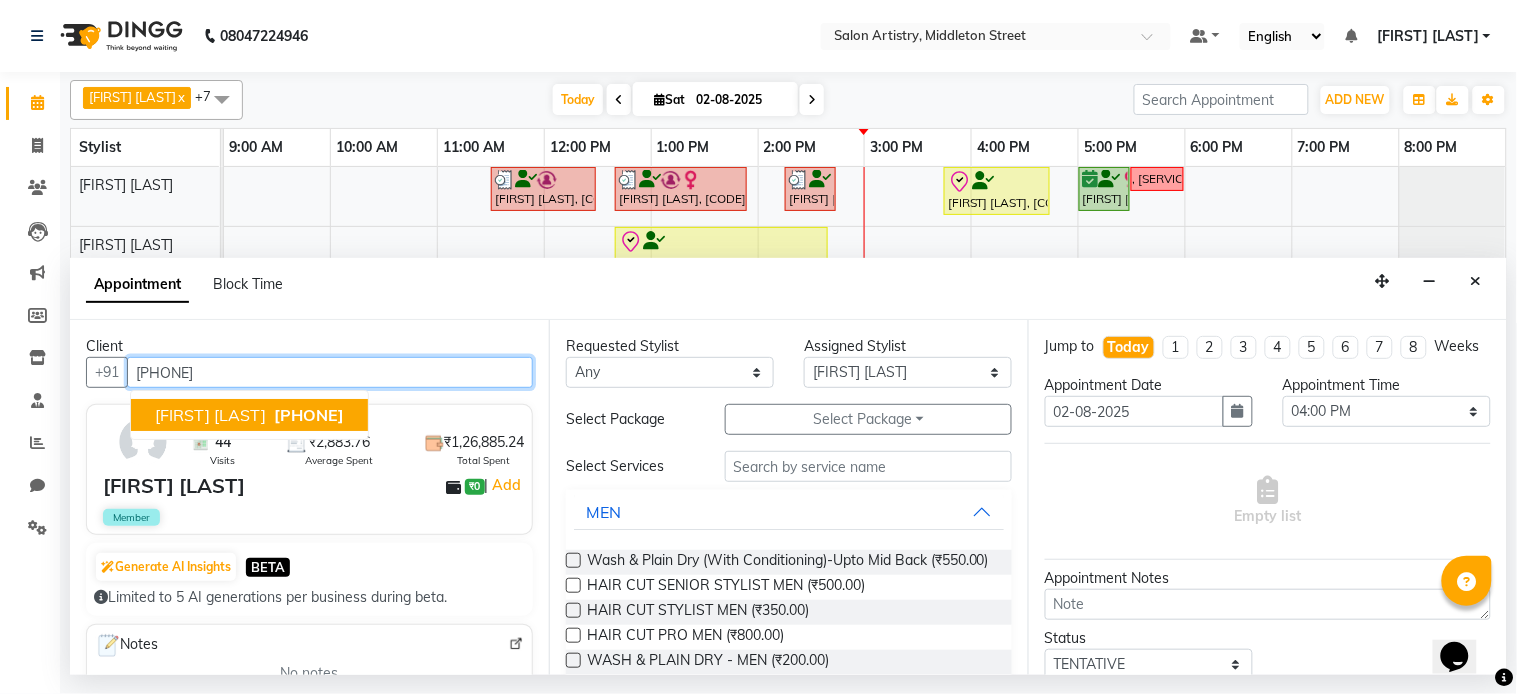 click on "[FIRST] [LAST] [PHONE]" at bounding box center (249, 415) 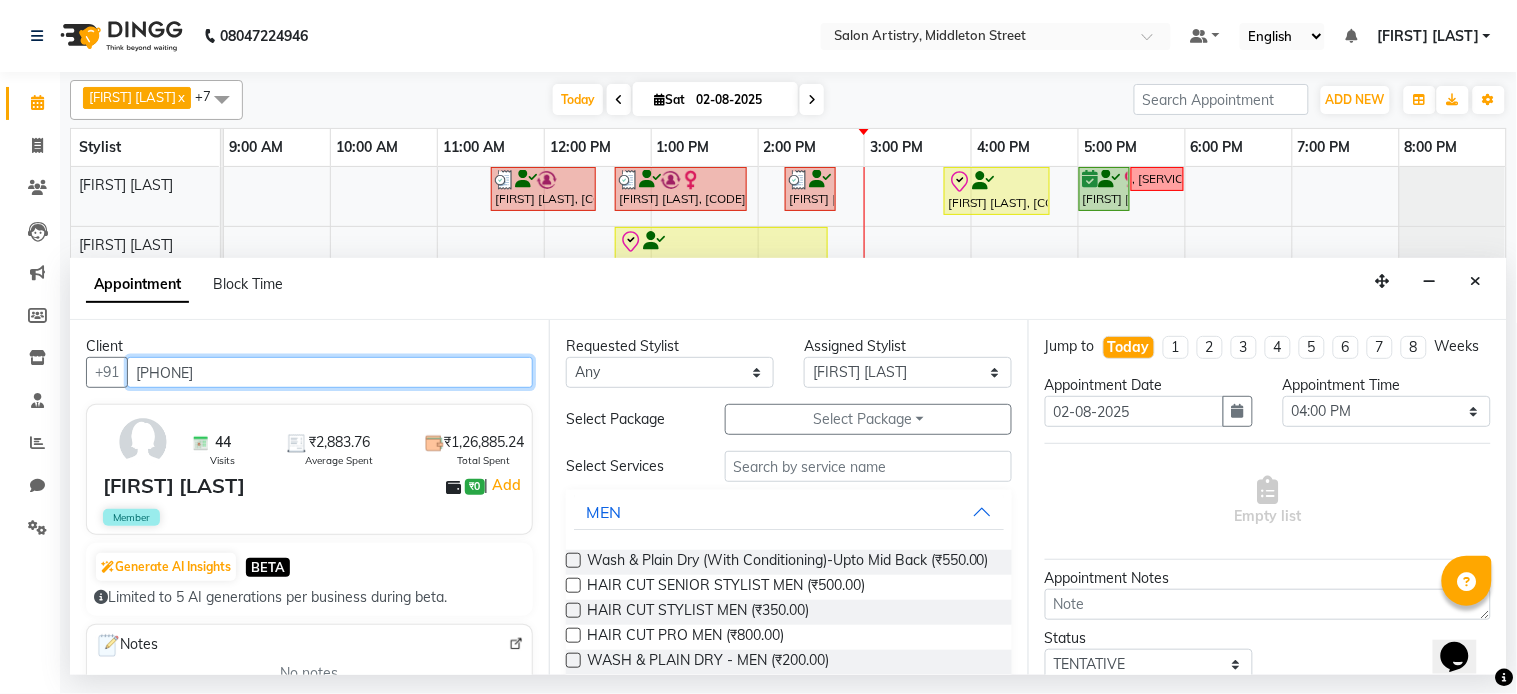 type on "[PHONE]" 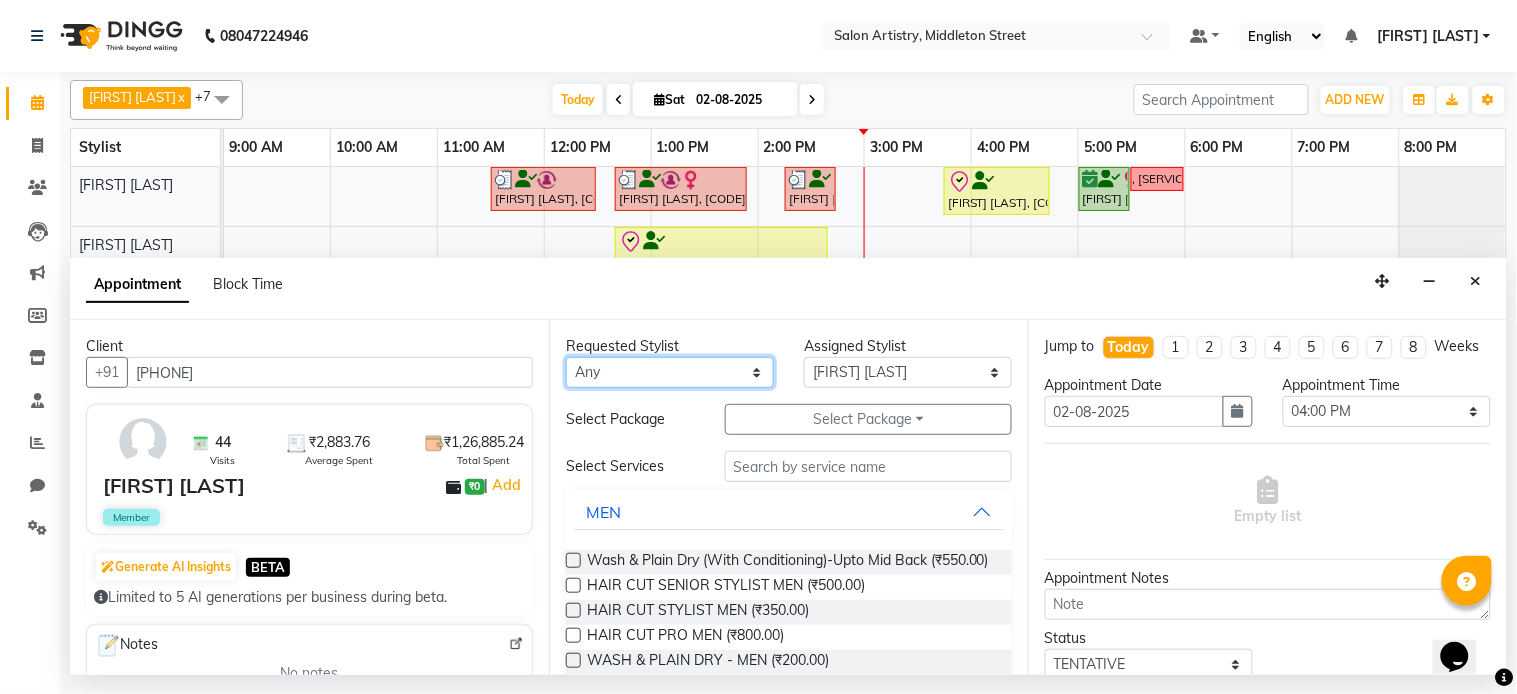 click on "Any [FIRST] [LAST] [FIRST] [LAST] [FIRST] [LAST] [FIRST] [LAST] [FIRST] [LAST] [FIRST] [LAST] [FIRST] [LAST] [FIRST] [LAST] [FIRST] [LAST] [FIRST] [LAST] [FIRST] [LAST] [FIRST] [LAST] [FIRST] [LAST] [FIRST] [LAST] [FIRST] [LAST] [FIRST] [LAST]" at bounding box center [670, 372] 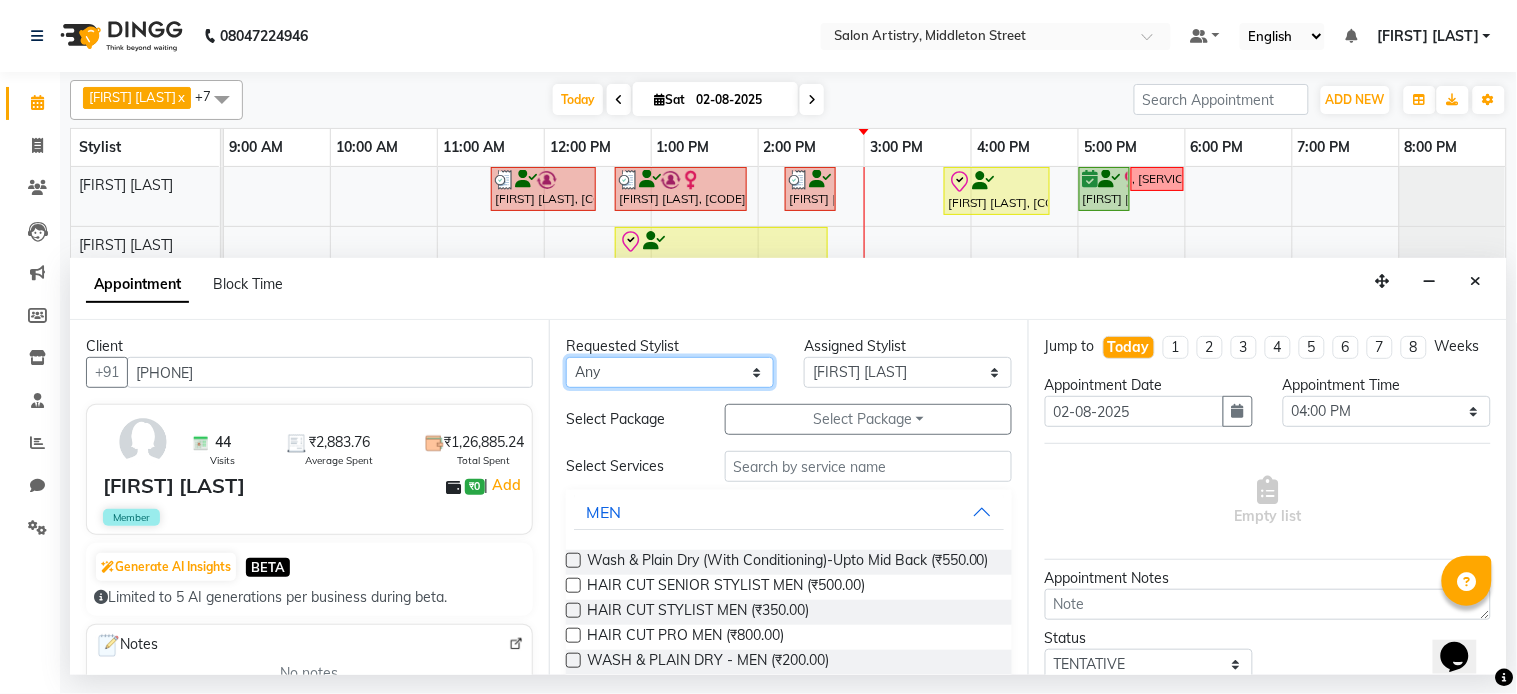 select on "79862" 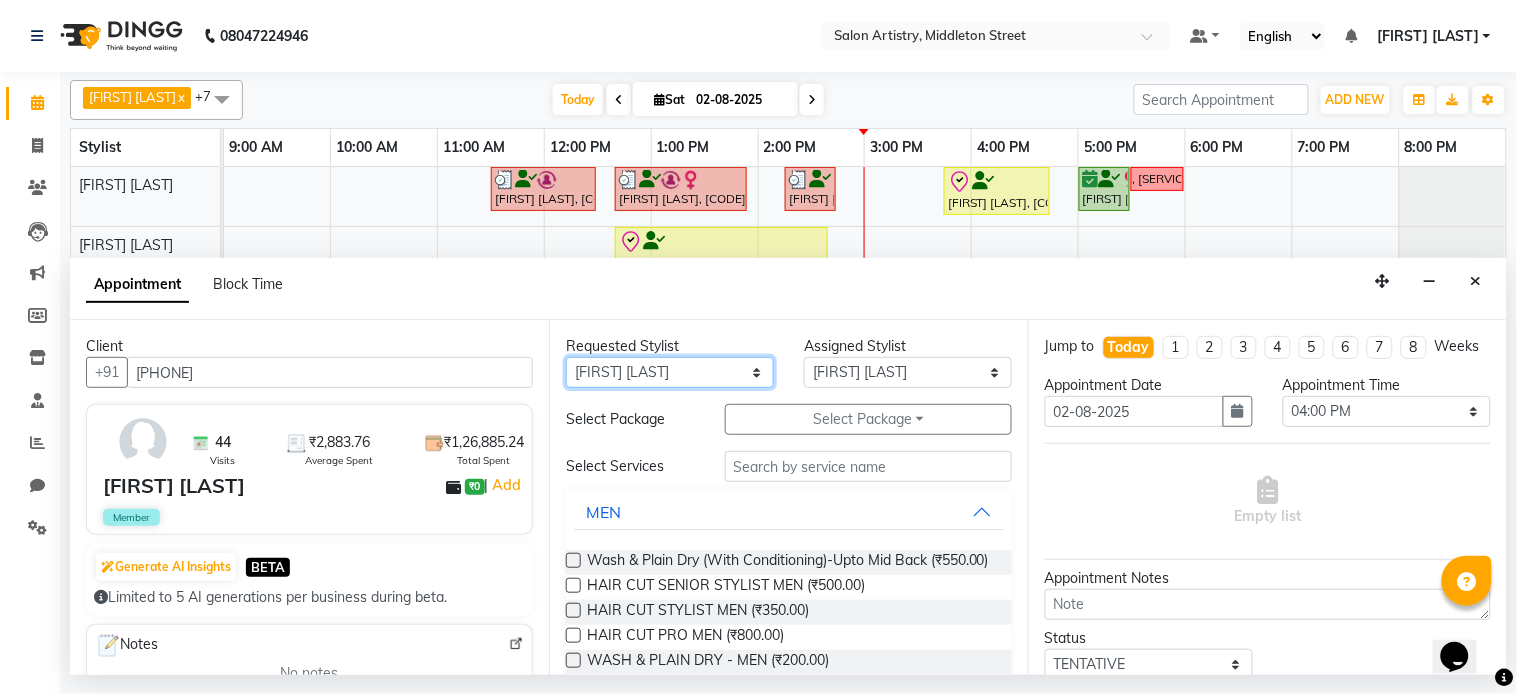 click on "Any [FIRST] [LAST] [FIRST] [LAST] [FIRST] [LAST] [FIRST] [LAST] [FIRST] [LAST] [FIRST] [LAST] [FIRST] [LAST] [FIRST] [LAST] [FIRST] [LAST] [FIRST] [LAST] [FIRST] [LAST] [FIRST] [LAST] [FIRST] [LAST] [FIRST] [LAST] [FIRST] [LAST] [FIRST] [LAST]" at bounding box center [670, 372] 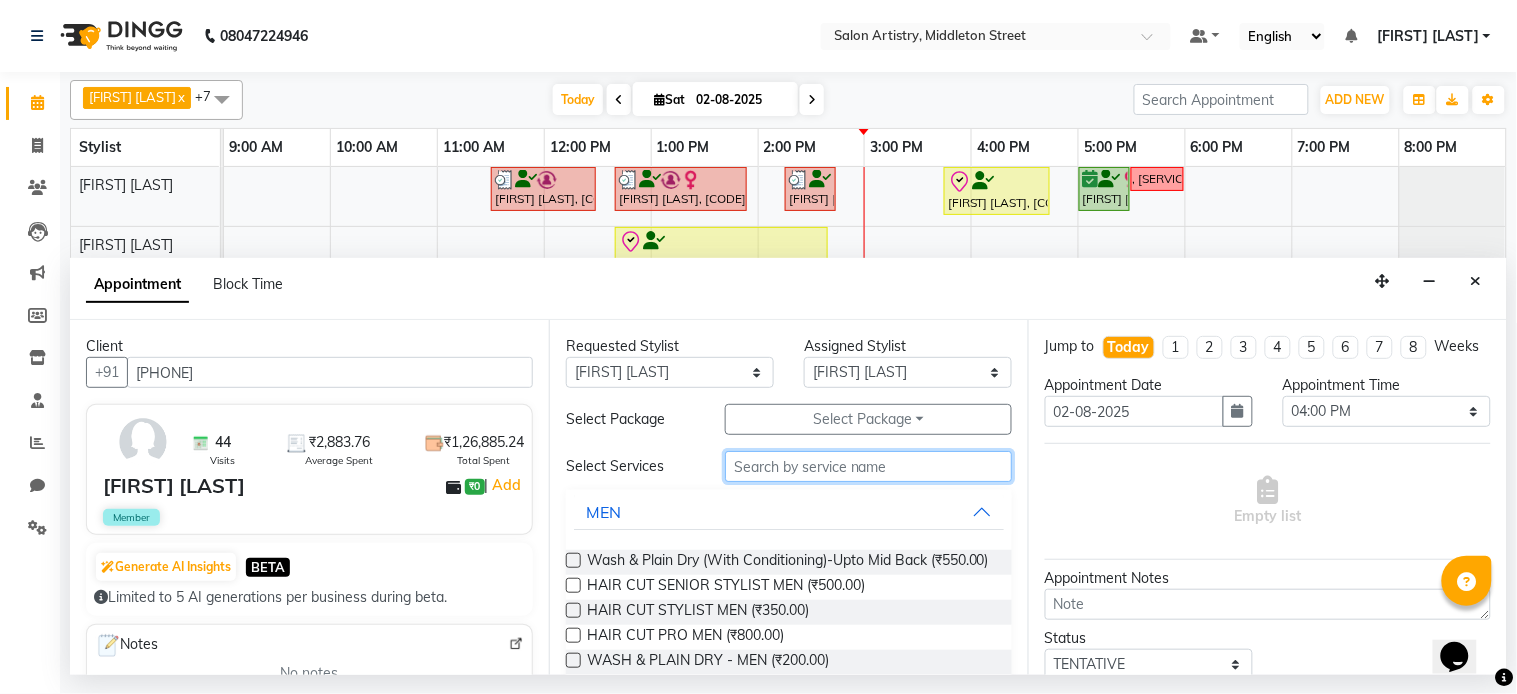 click at bounding box center (868, 466) 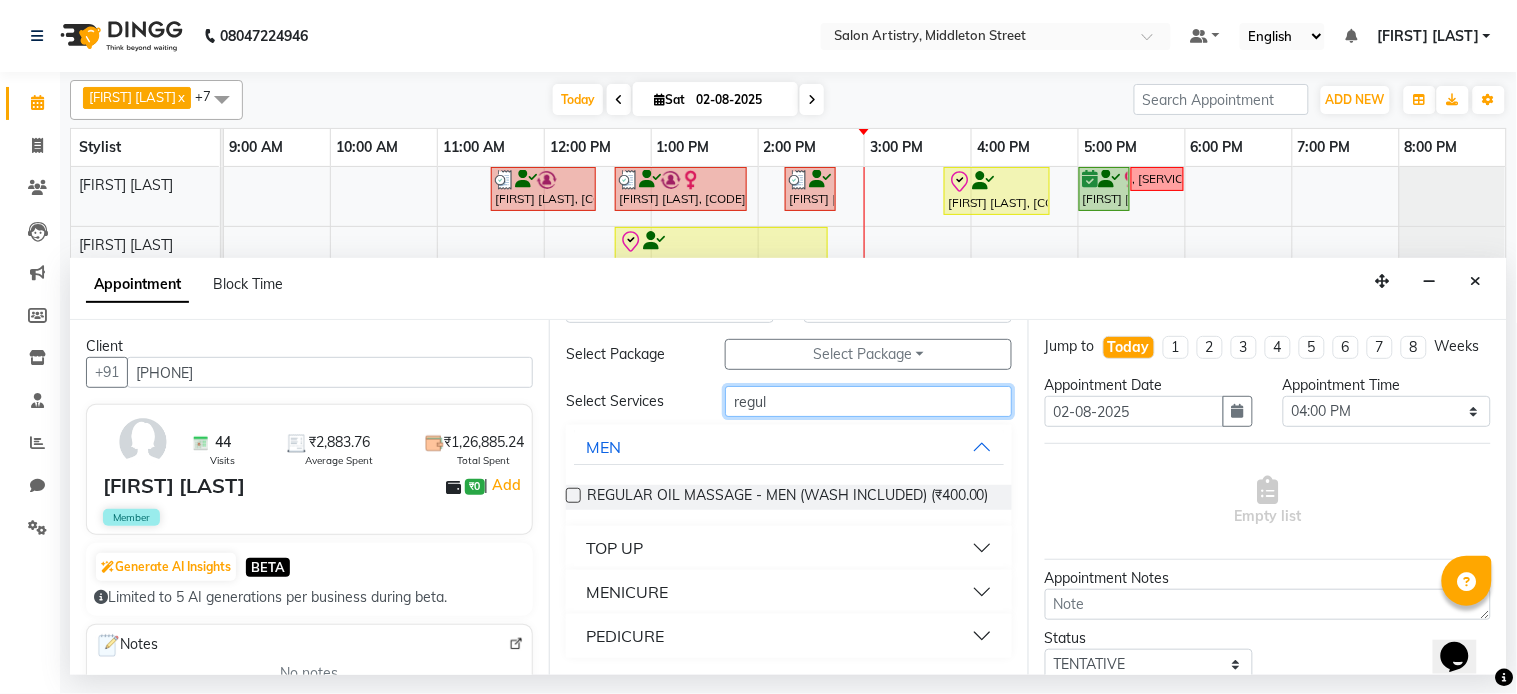 scroll, scrollTop: 81, scrollLeft: 0, axis: vertical 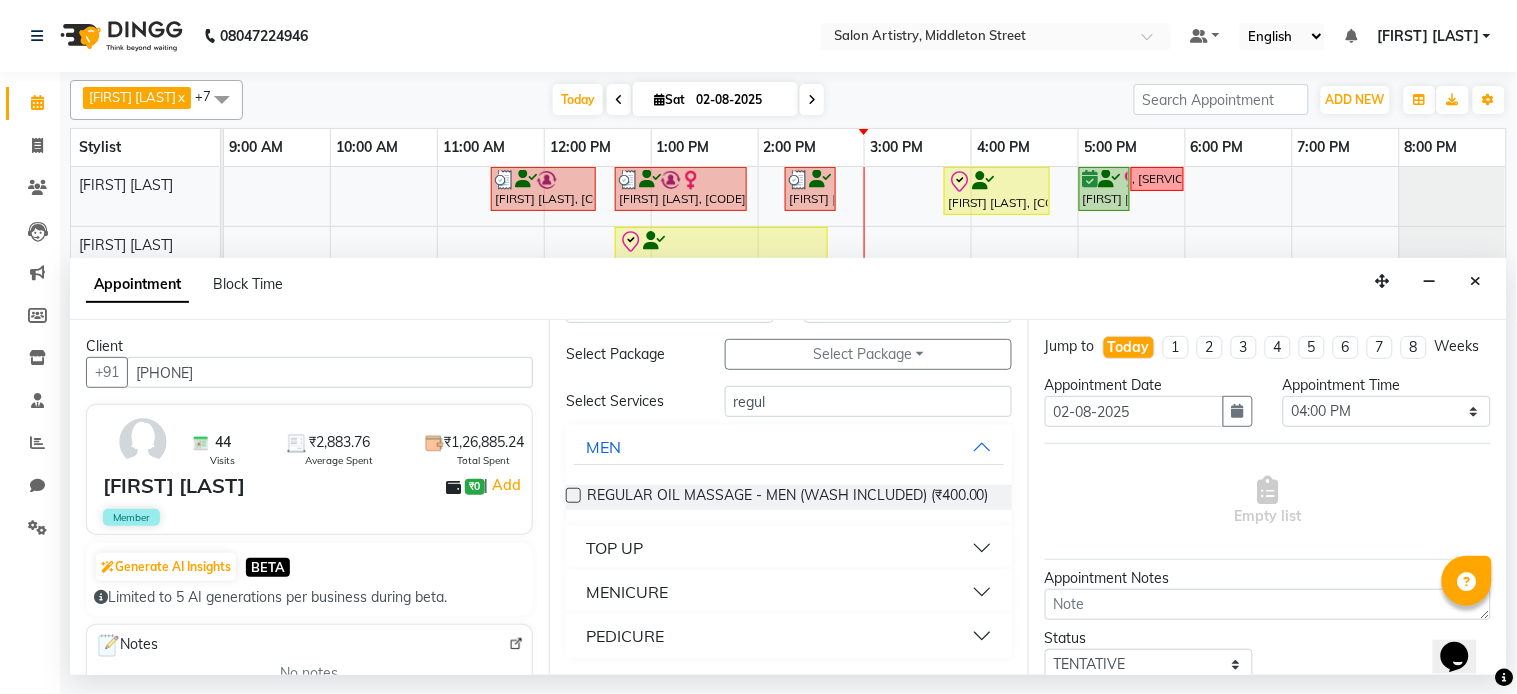 click on "PEDICURE" at bounding box center [789, 636] 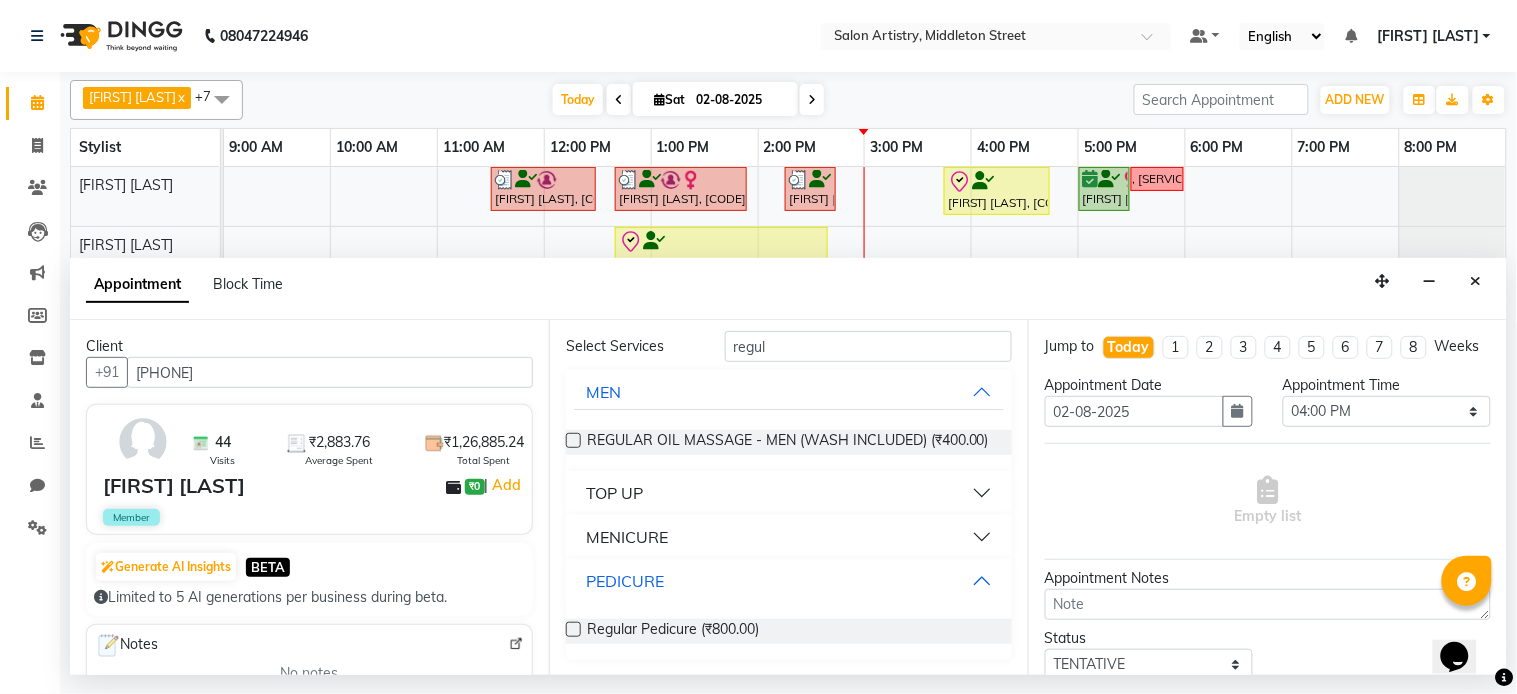 scroll, scrollTop: 138, scrollLeft: 0, axis: vertical 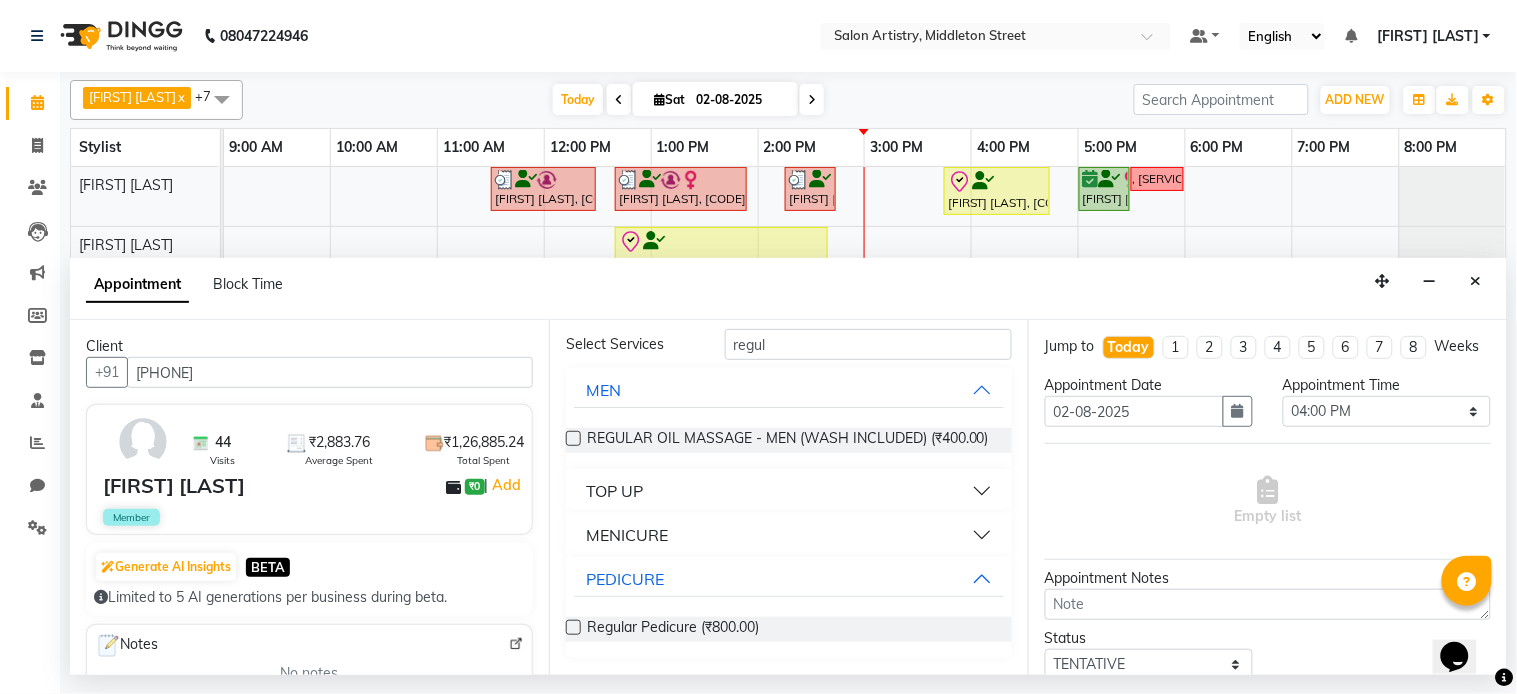 click at bounding box center (573, 627) 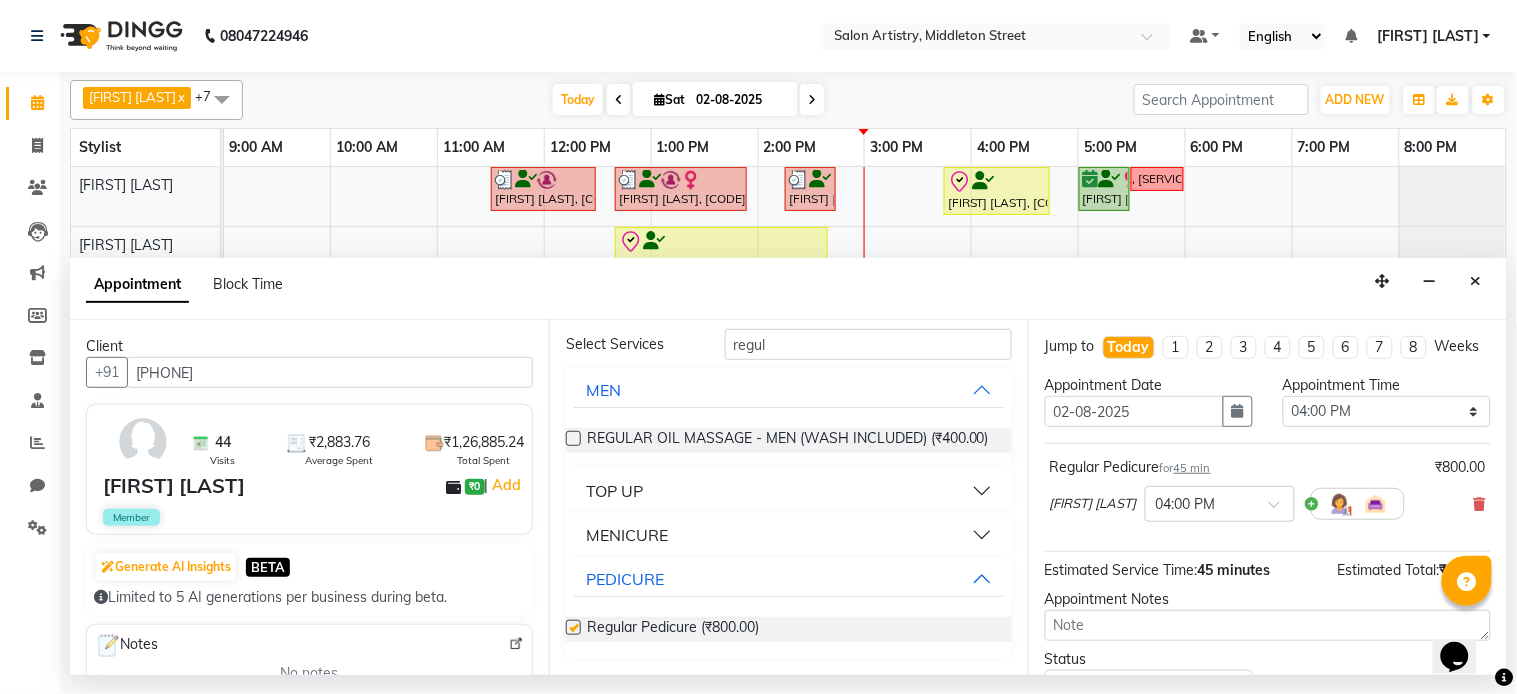 checkbox on "false" 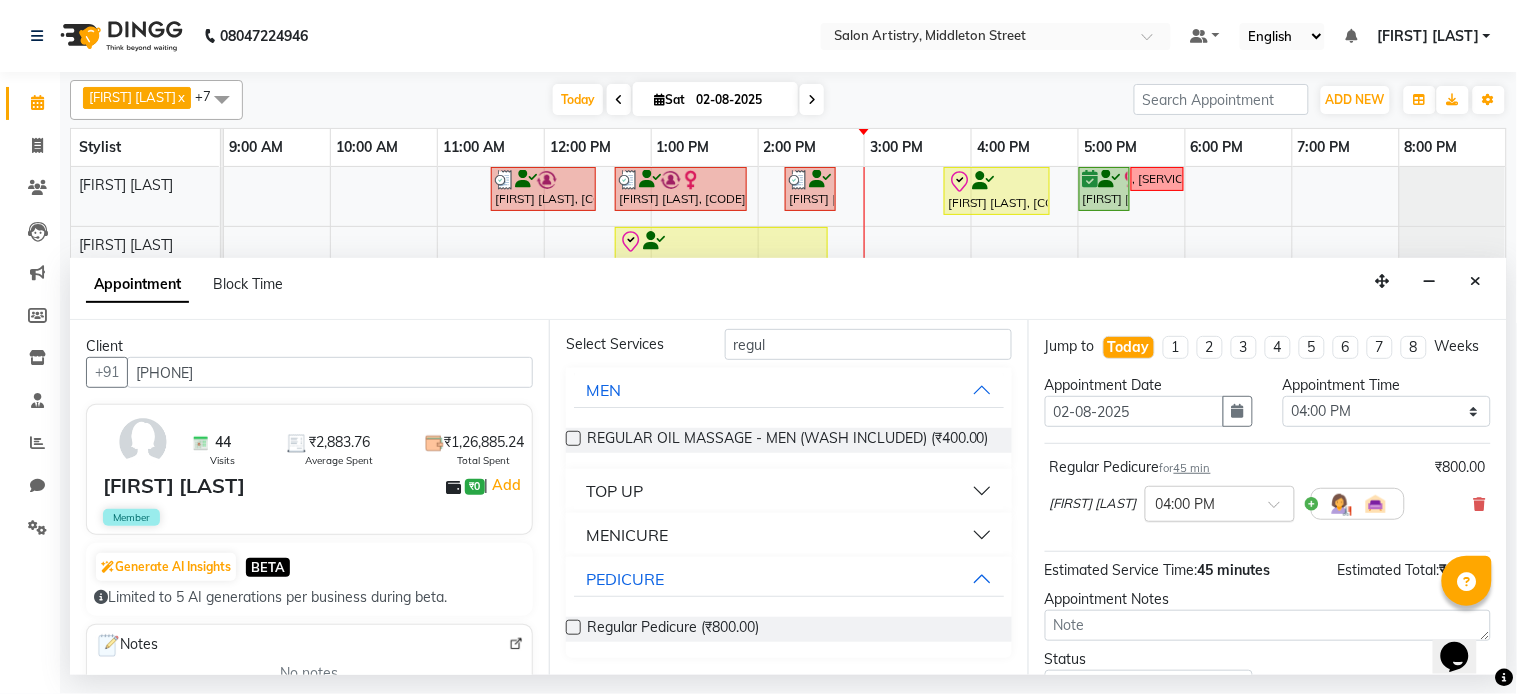 click at bounding box center (1200, 502) 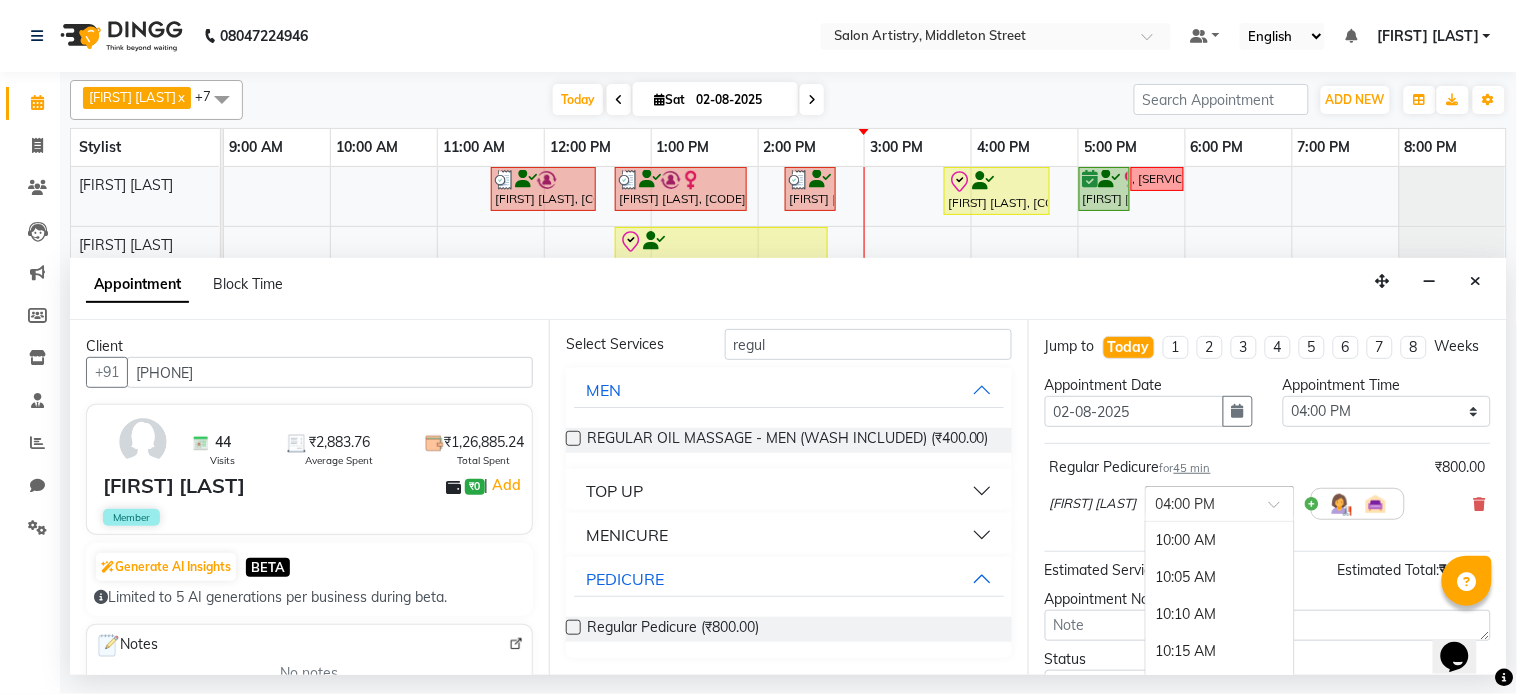 scroll, scrollTop: 2674, scrollLeft: 0, axis: vertical 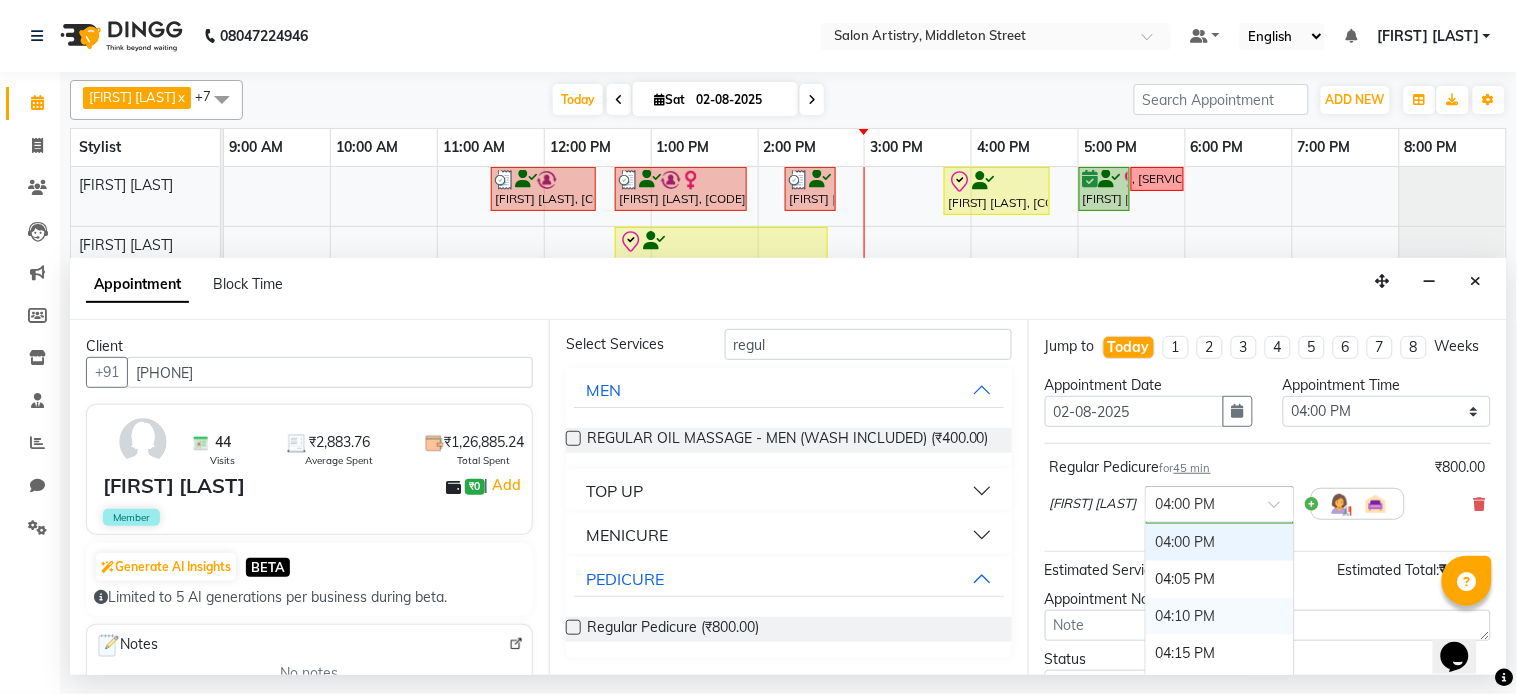 click on "04:10 PM" at bounding box center [1220, 616] 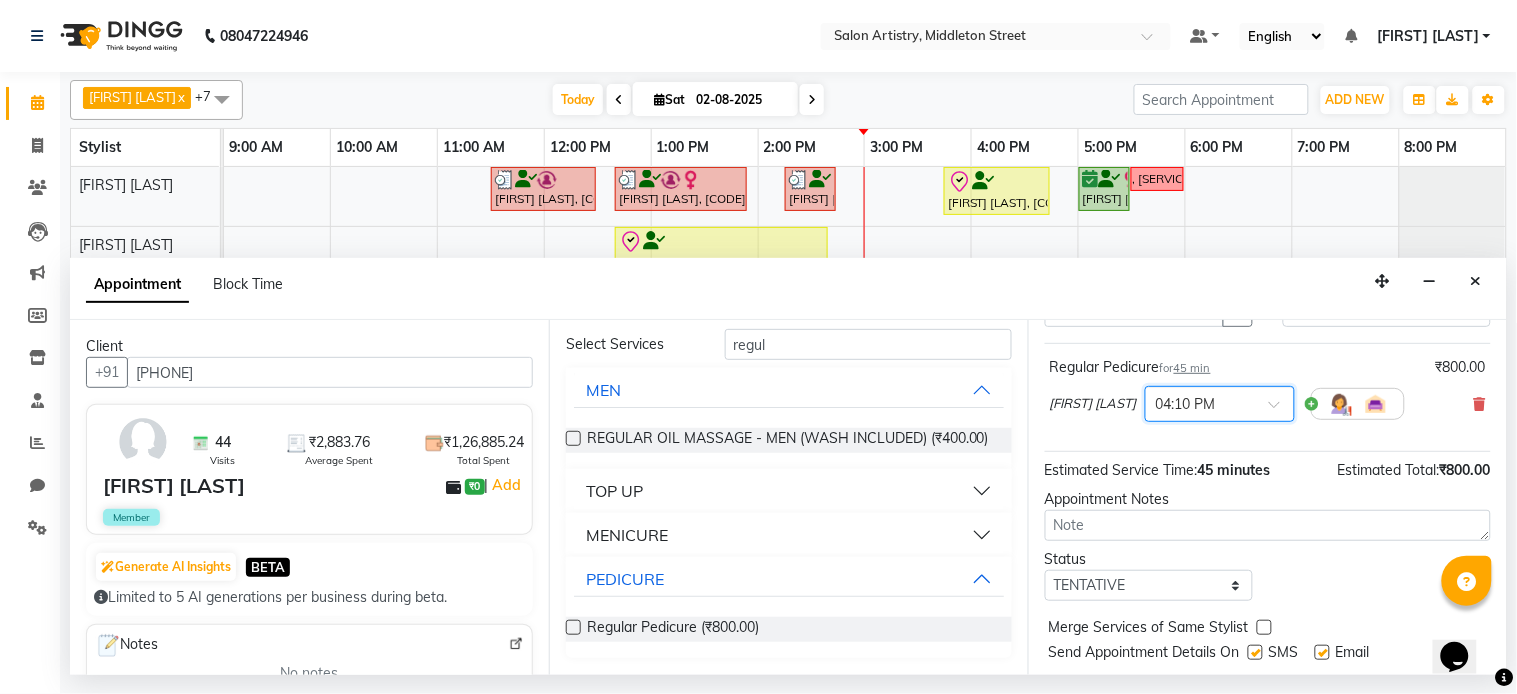 scroll, scrollTop: 172, scrollLeft: 0, axis: vertical 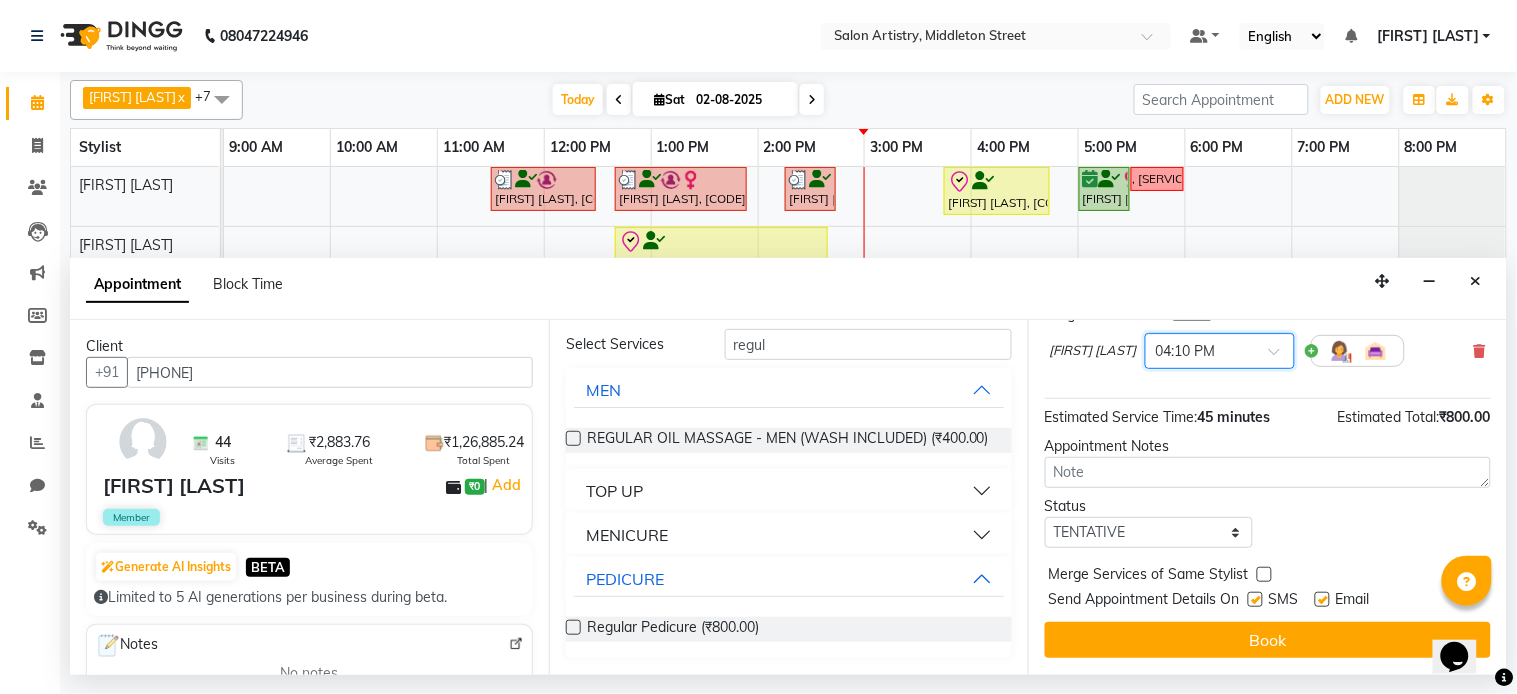 drag, startPoint x: 1496, startPoint y: 481, endPoint x: 31, endPoint y: 10, distance: 1538.8522 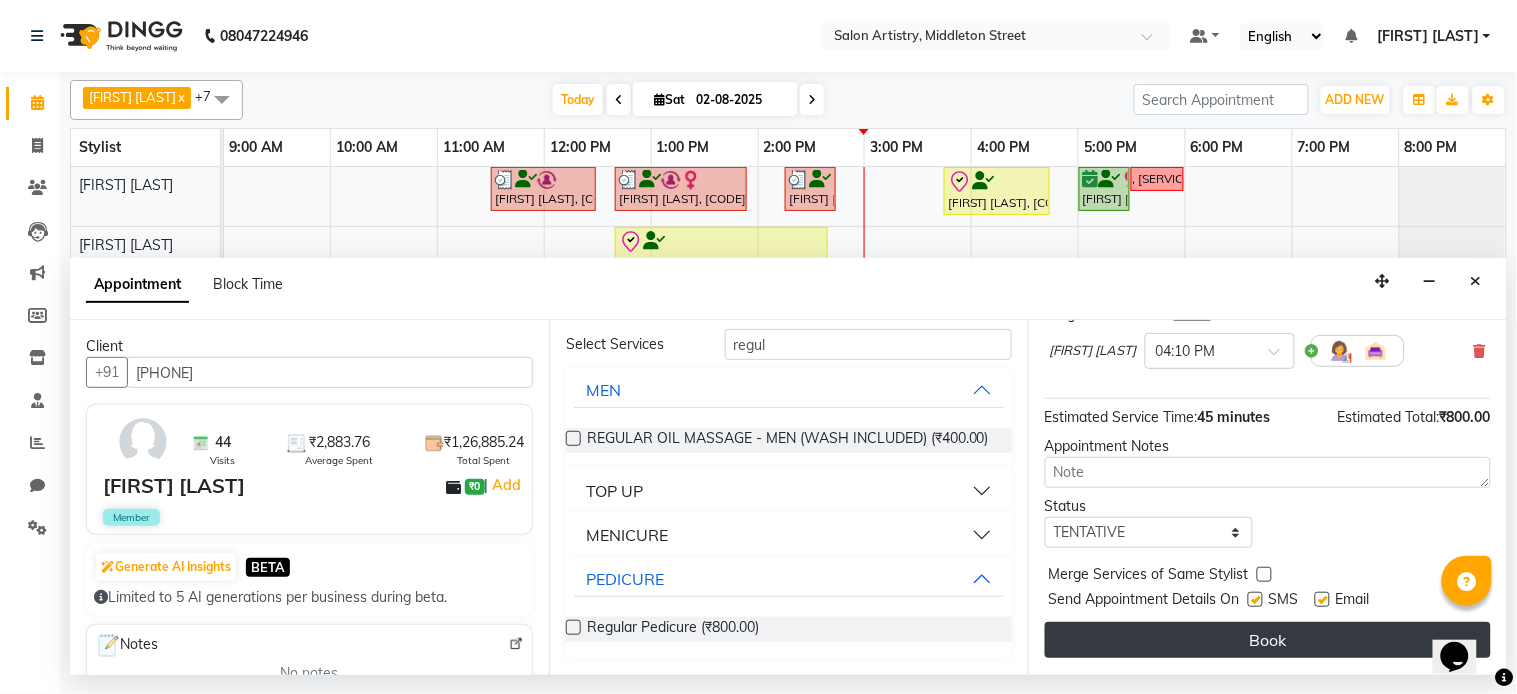 click on "Book" at bounding box center [1268, 640] 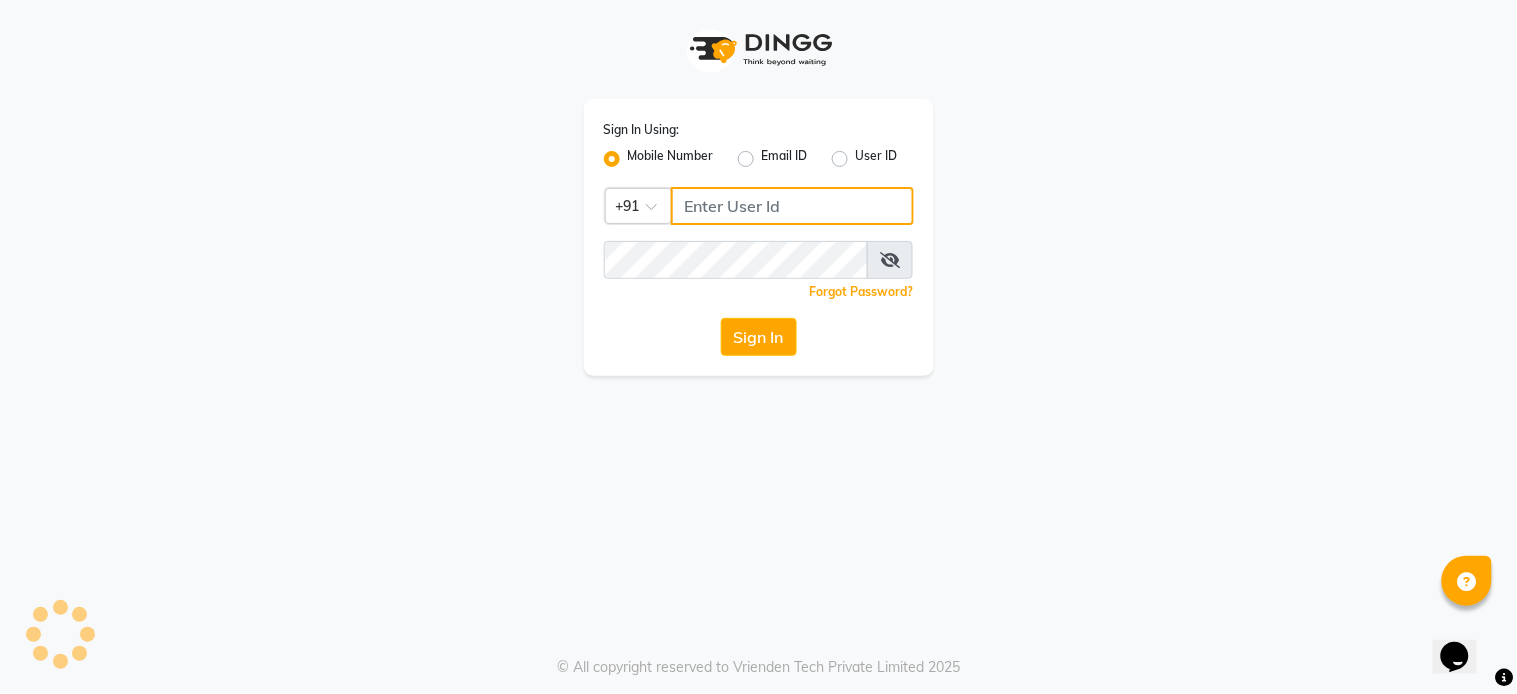 type on "7278274131" 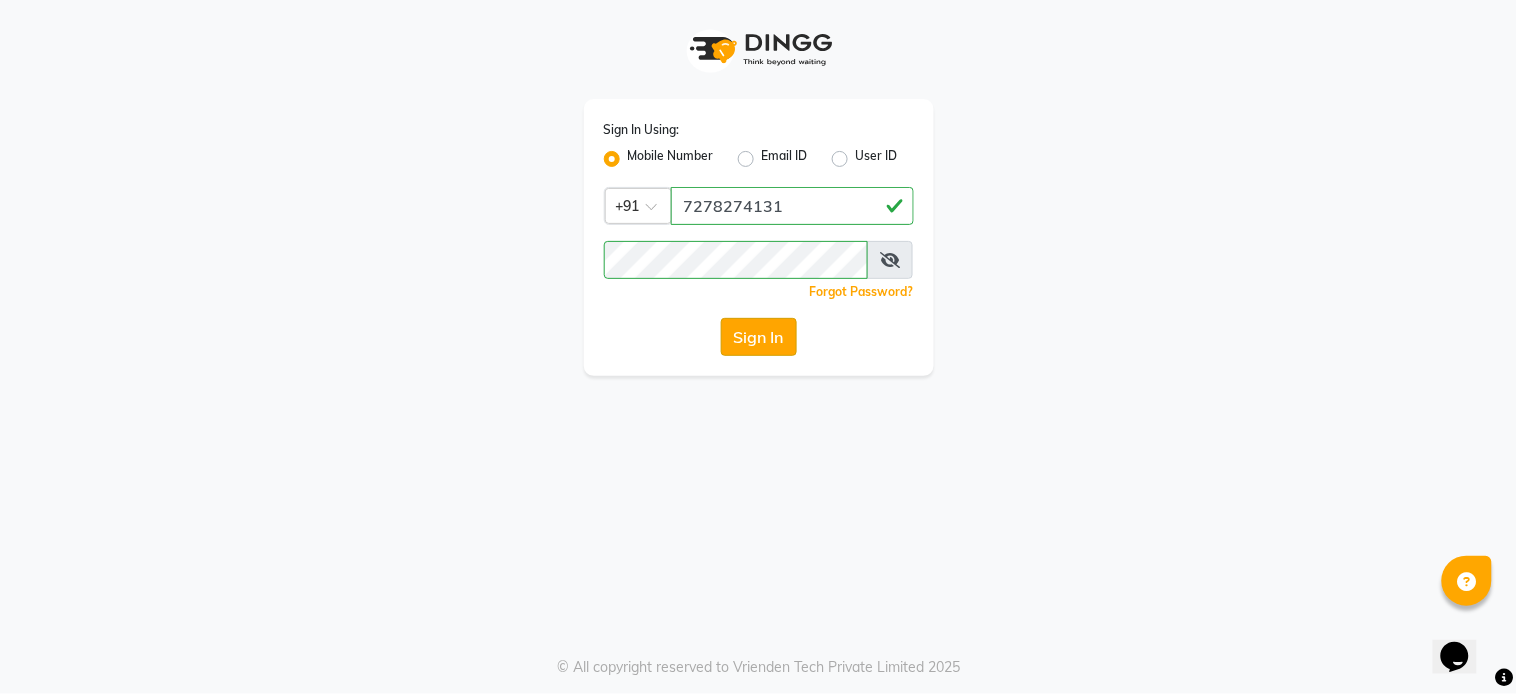 click on "Sign In" 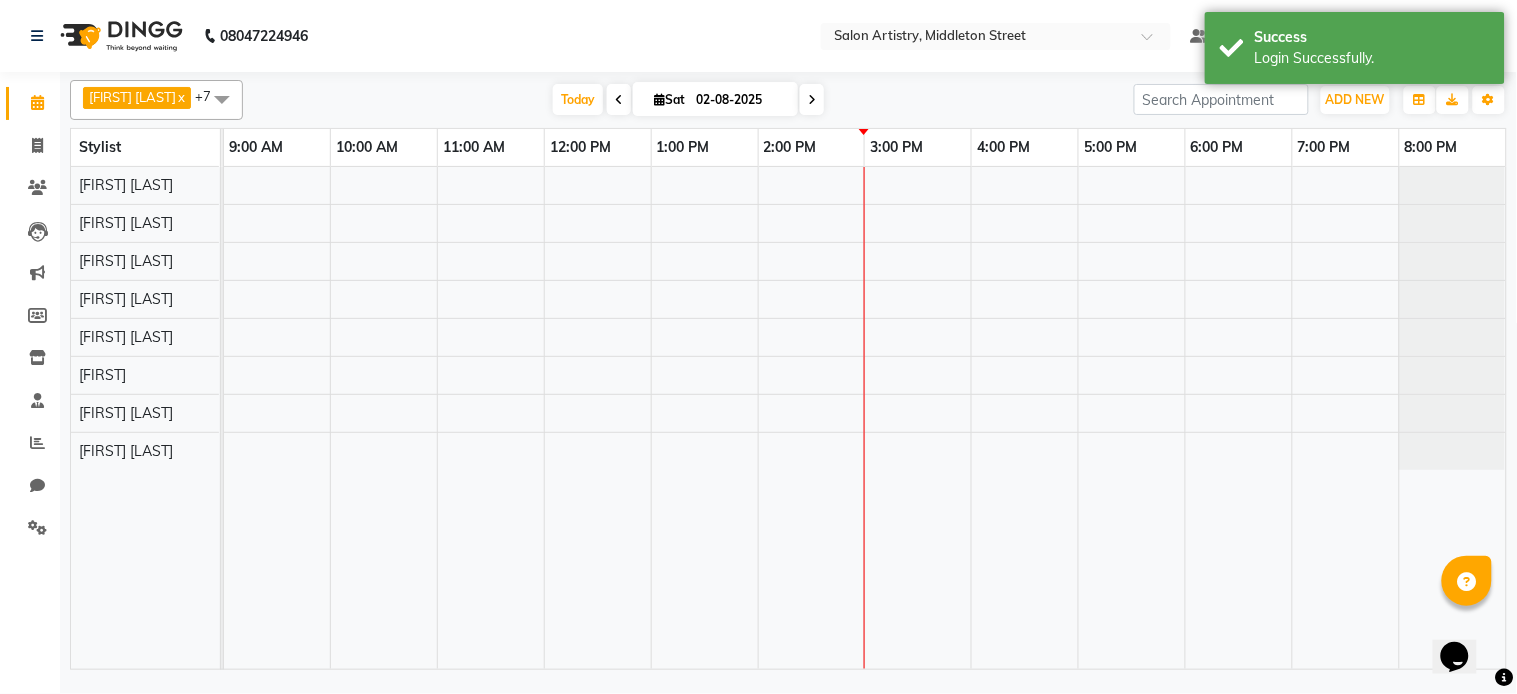 select on "en" 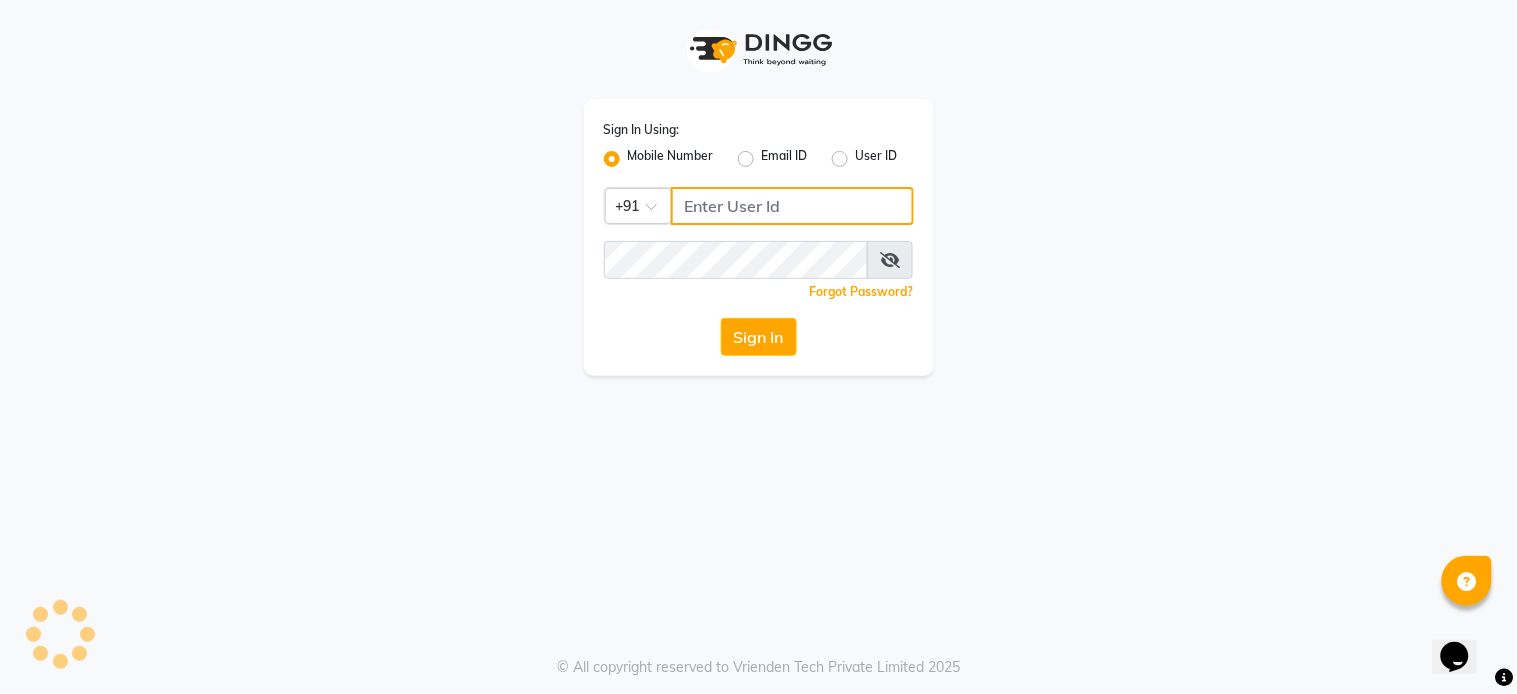 type on "7278274131" 